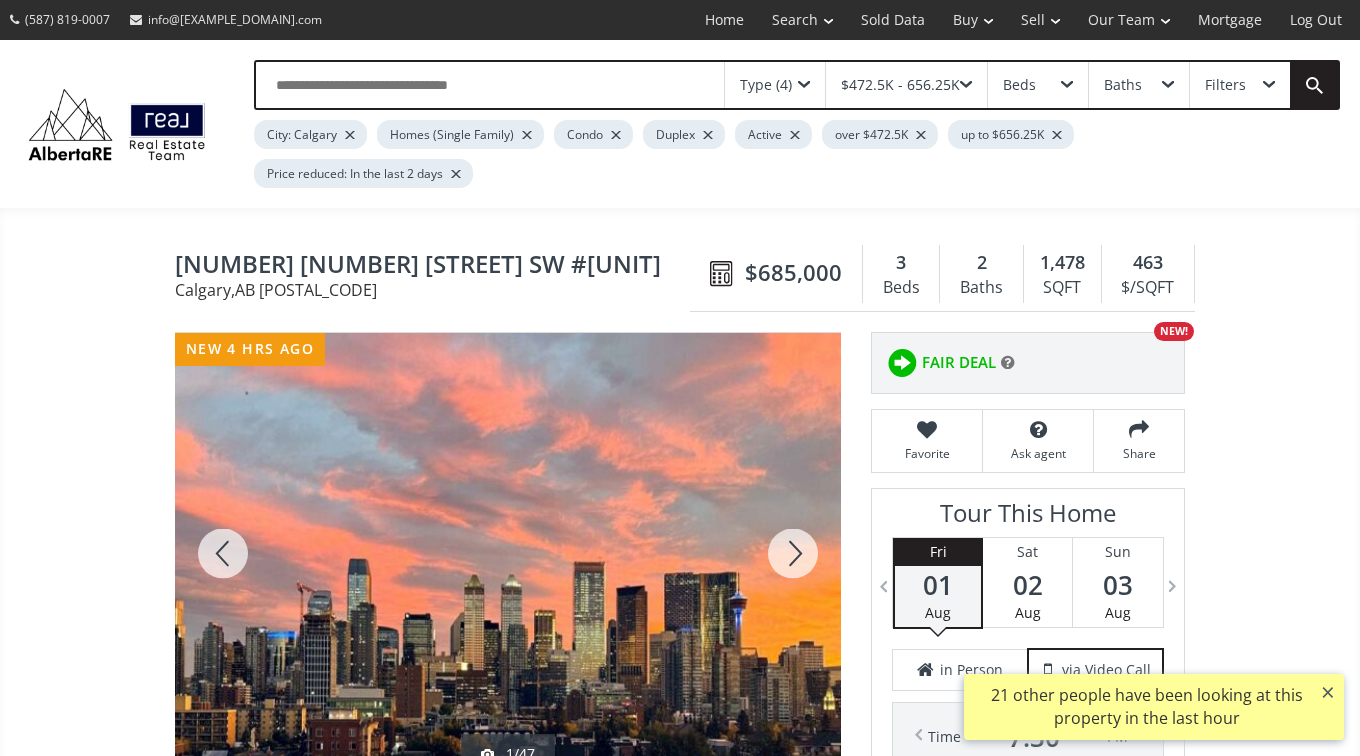 scroll, scrollTop: 0, scrollLeft: 0, axis: both 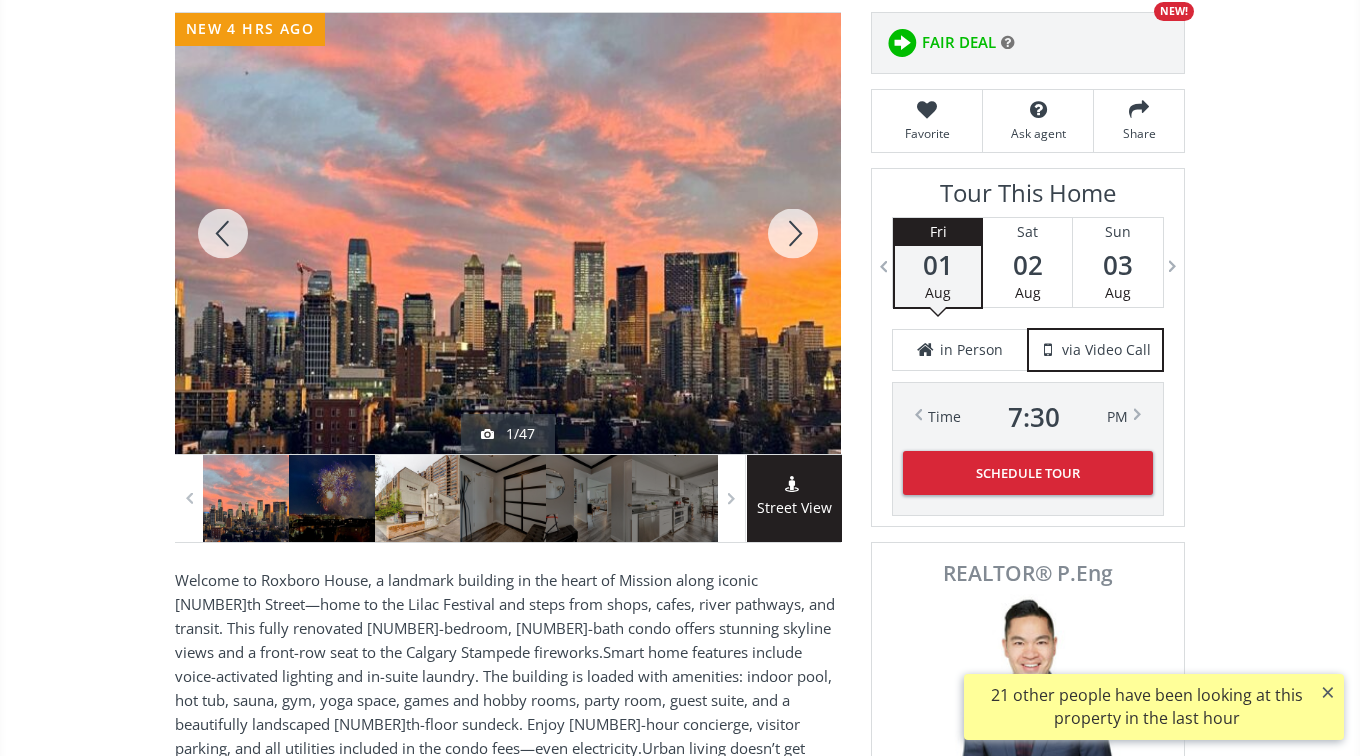 click at bounding box center (418, 498) 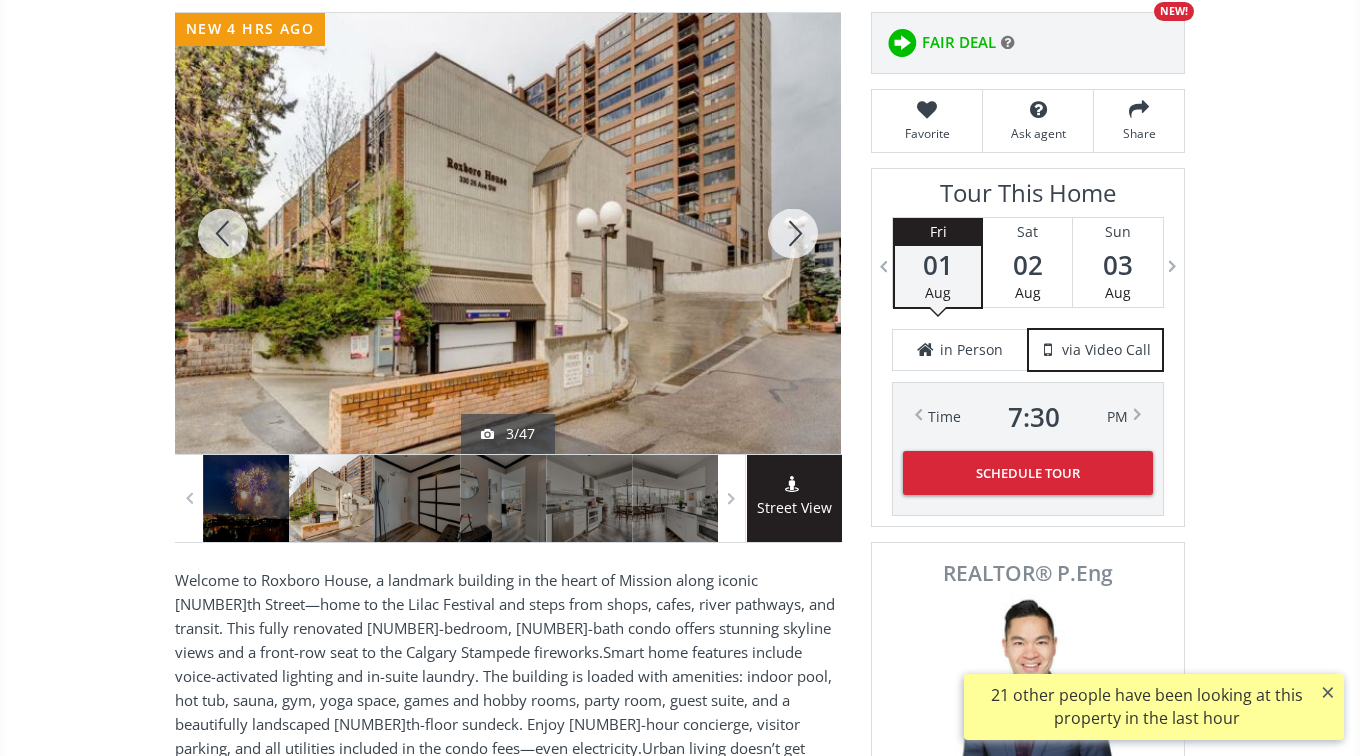 click on "[NUMBER] [STREET] SW [CITY] [PROVINCE] [POSTAL_CODE] [NUMBER] [NUMBER] [STREET] SW #[UNIT]   [CITY] ,  [PROVINCE]   [POSTAL_CODE] $[PRICE] [NUMBER] Beds [NUMBER] Baths [NUMBER] SQFT [NUMBER] $/SQFT $[PRICE] [NUMBER] Beds [NUMBER] Baths [NUMBER]      sf $ [NUMBER]  / sf Favorite Ask agent Share new [TIME] ago [NUMBER]/[NUMBER] Street View Welcome to Roxboro House, a landmark building in the heart of Mission along iconic [NUMBER]th Street—home to the Lilac Festival and steps from shops, cafes, river pathways, and transit. This fully renovated [NUMBER]-bedroom, [NUMBER]-bath condo offers stunning skyline views and a front-row seat to the Calgary Stampede fireworks.Smart home features include voice-activated lighting and in-suite laundry. The building is loaded with amenities: indoor pool, hot tub, sauna, gym, yoga space, games and hobby rooms, party room, guest suite, and a beautifully landscaped [NUMBER]th-floor sundeck. Enjoy [NUMBER]-hour concierge, visitor parking, and all utilities included in the condo fees—even electricity.Urban living doesn’t get better than this—location, lifestyle, and luxury all in one. Neighborhood Mission Type [NUMBER]" at bounding box center [680, 2164] 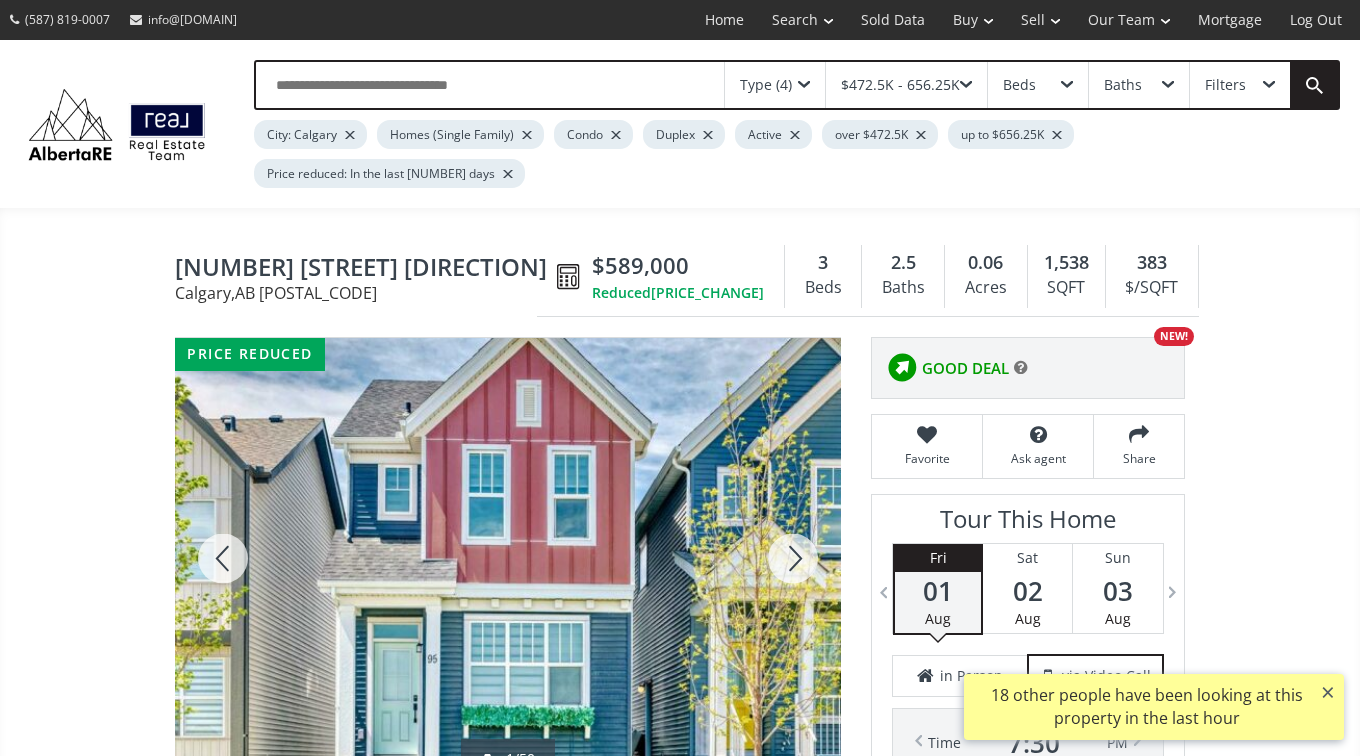 scroll, scrollTop: 0, scrollLeft: 0, axis: both 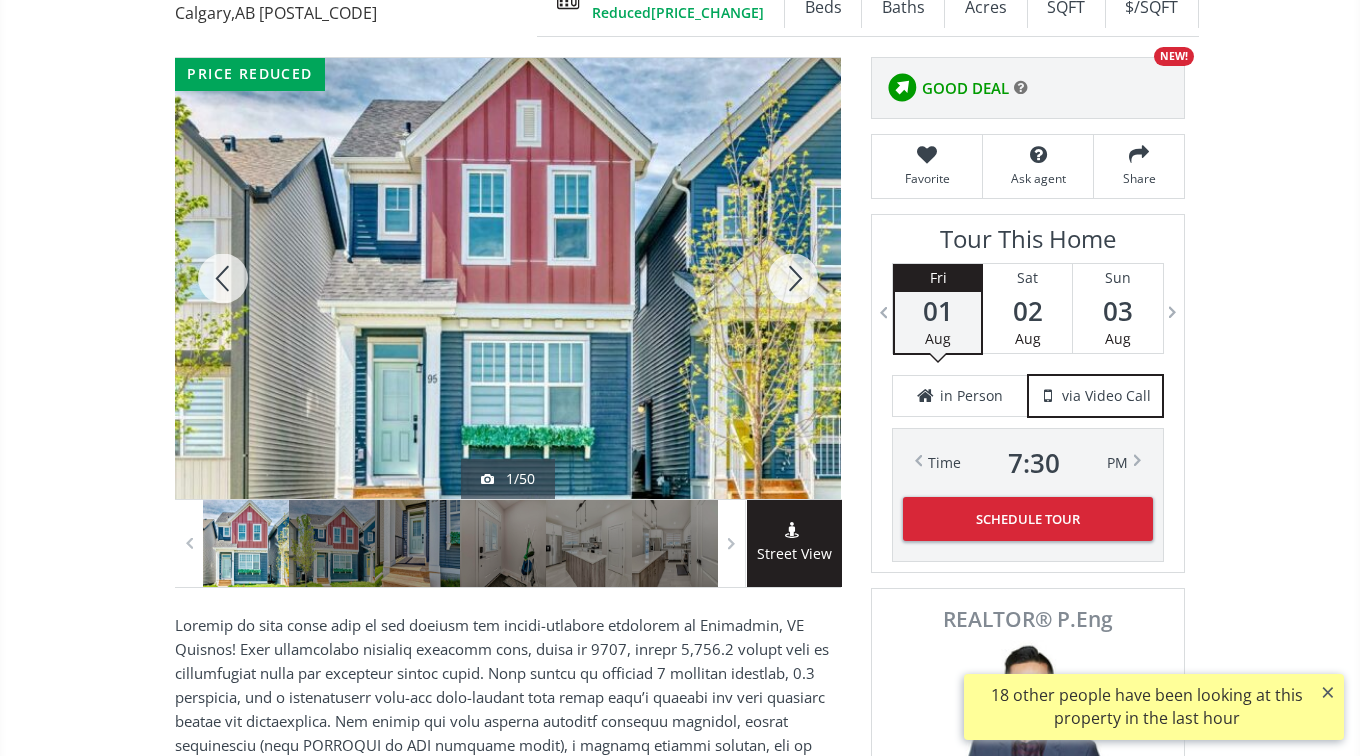 click at bounding box center (508, 278) 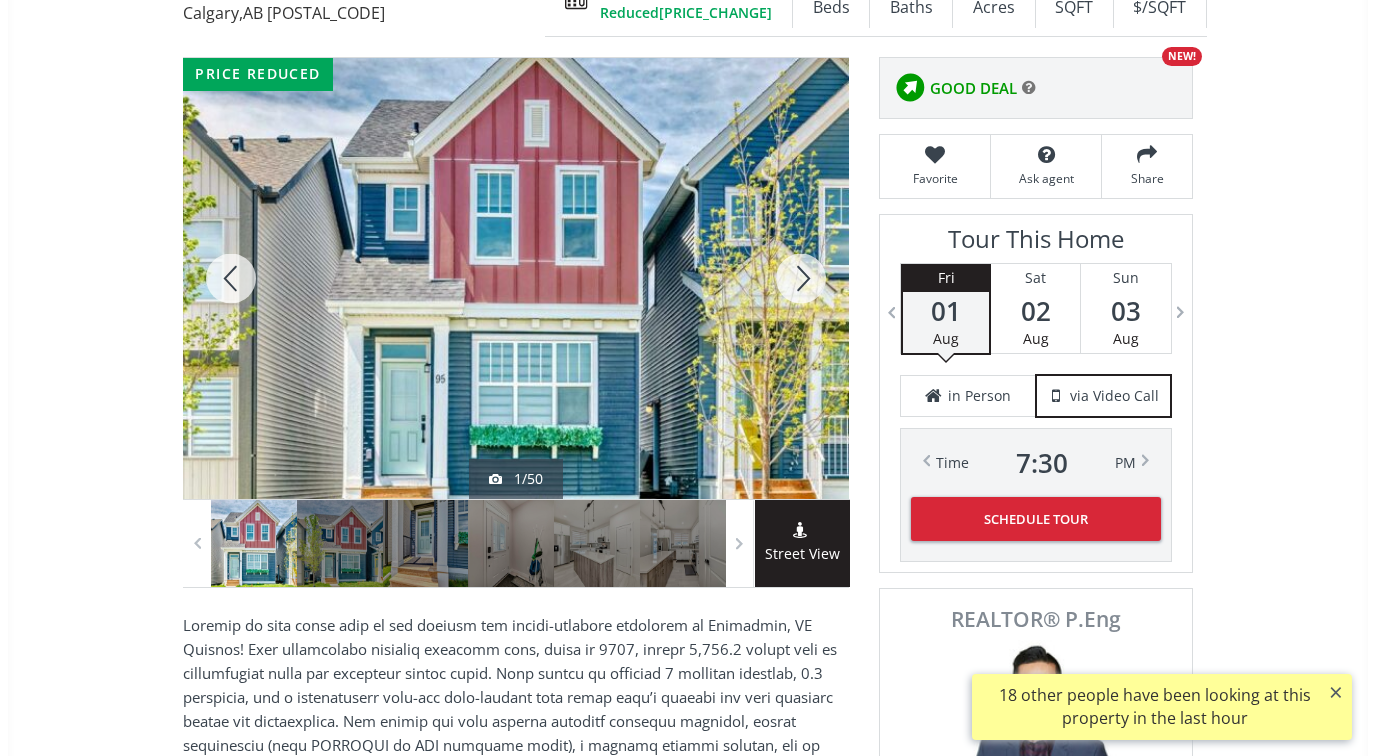 scroll, scrollTop: 0, scrollLeft: 0, axis: both 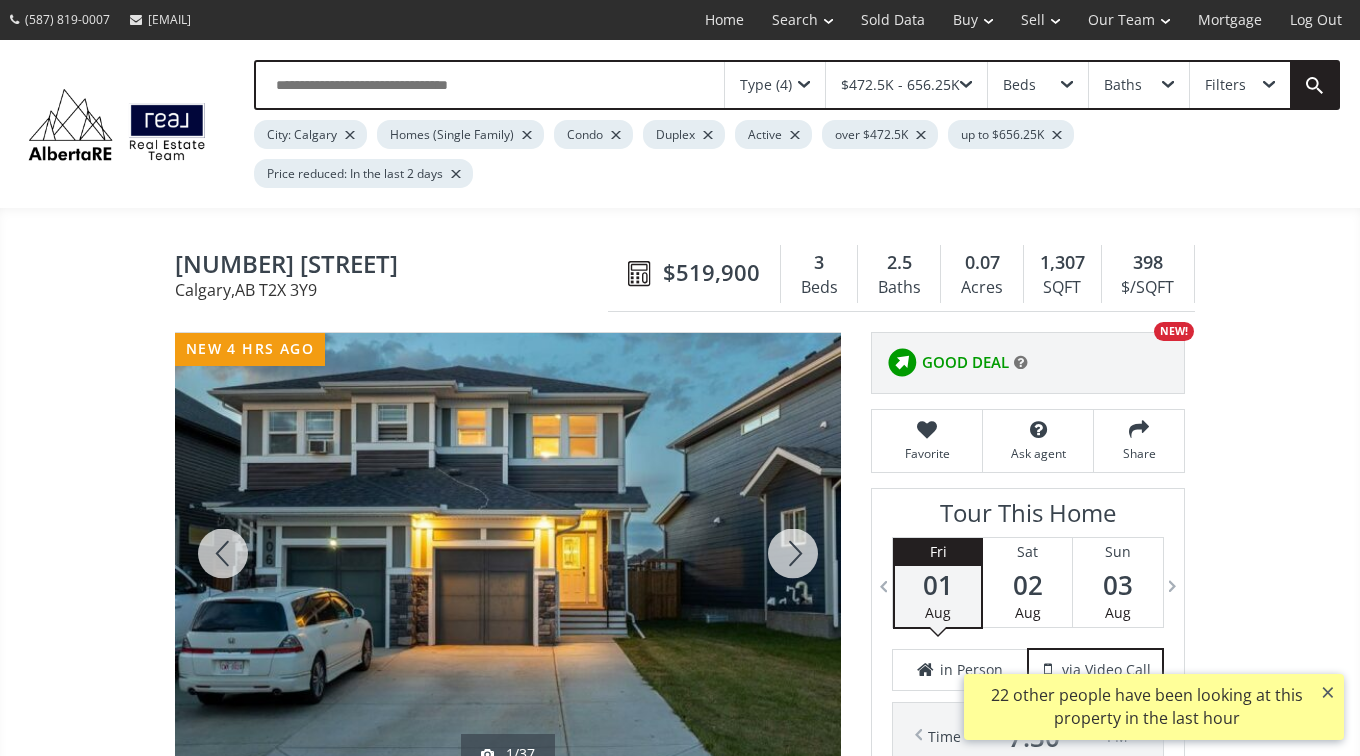 click on "Legacy Glen SE Calgary AB T2X 3Y9 110 Legacy Glen SE   Calgary ,  AB   T2X 3Y9 $519,900 3 Beds 2.5 Baths 0.07 Acres 1,307 SQFT 398 $/SQFT $519,900 3 Beds 2.5 Baths 1,307      sf $ 398  / sf Favorite Ask agent Share new 4 hrs ago 1/37 Street View Neighborhood Legacy Type Duplex Total Baths 2.5 1/2 Baths 1 County Calgary Status Active Listing # A2245044 Built 2018 Lot Size 0.07 Listed on site 4 hours Annual Association Fee $36.00 Listing Brokerage Century 21 Bamber Realty LTD. Listed by: Data is supplied by Pillar 9™ MLS® System. Pillar 9™ is the owner of the copyright in its MLS® System. Data is deemed reliable but is not guaranteed accurate by Pillar 9™. The trademarks MLS®, Multiple Listing Service® and the associated logos are owned by The Canadian Real Estate Association (CREA) and identify the quality of services provided by real estate professionals who are members of CREA. Used under license.
Last updated: 2025-08-01 12:02:49  Click for Map Smart Commute Planner How Much Is My Home Worth? AB" at bounding box center (680, 2728) 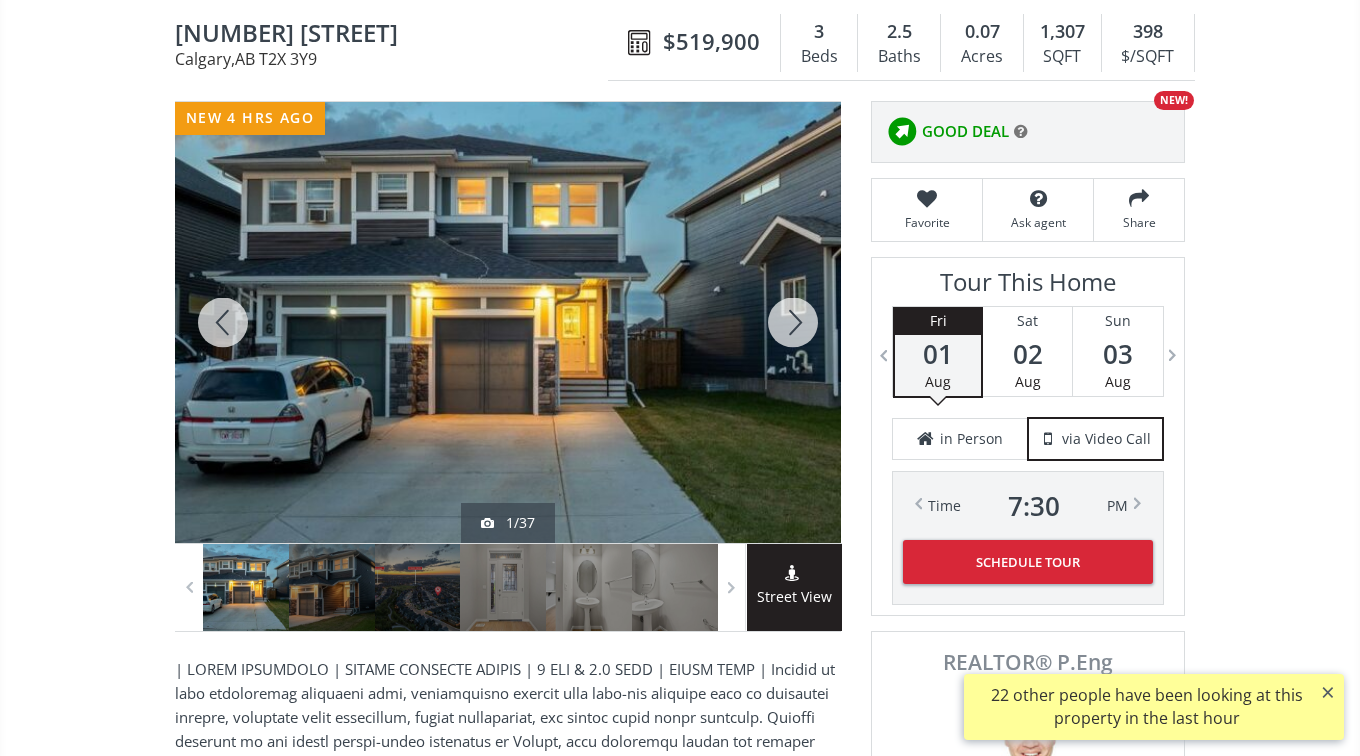 scroll, scrollTop: 200, scrollLeft: 0, axis: vertical 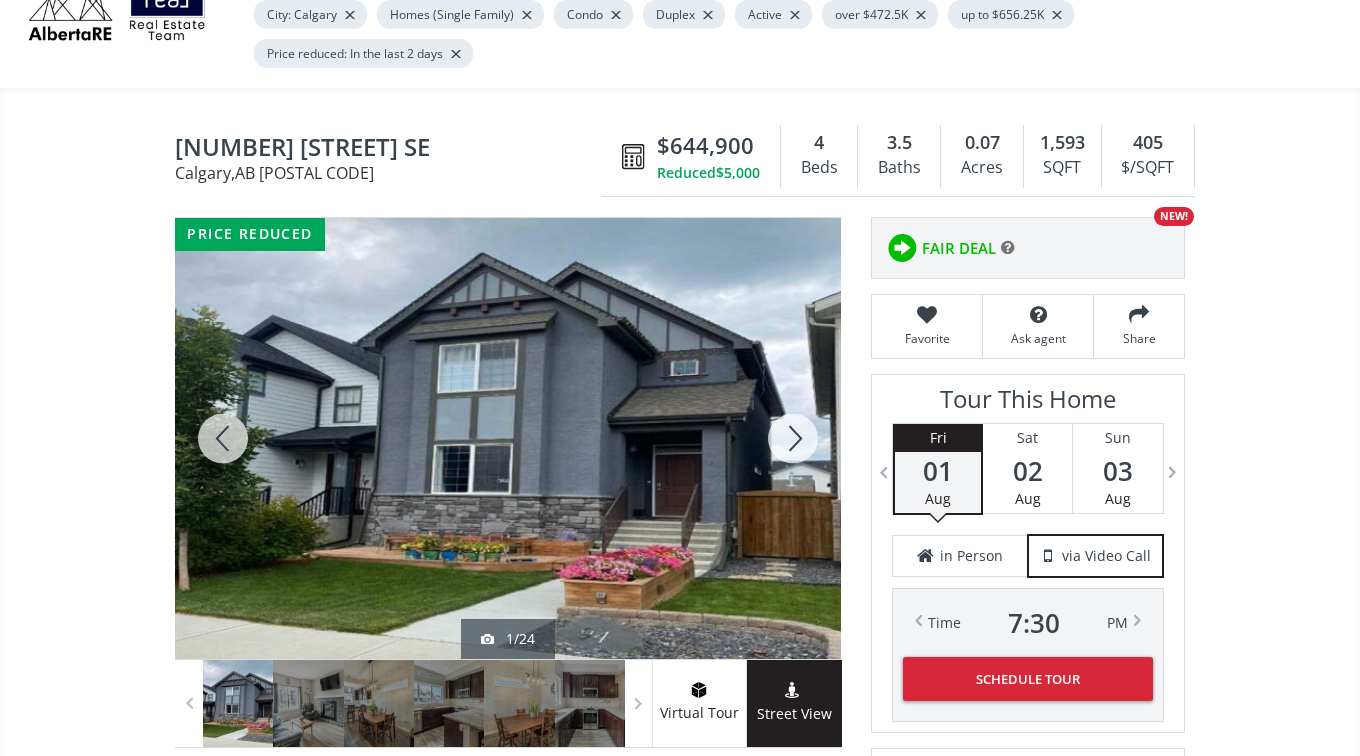 click at bounding box center (508, 438) 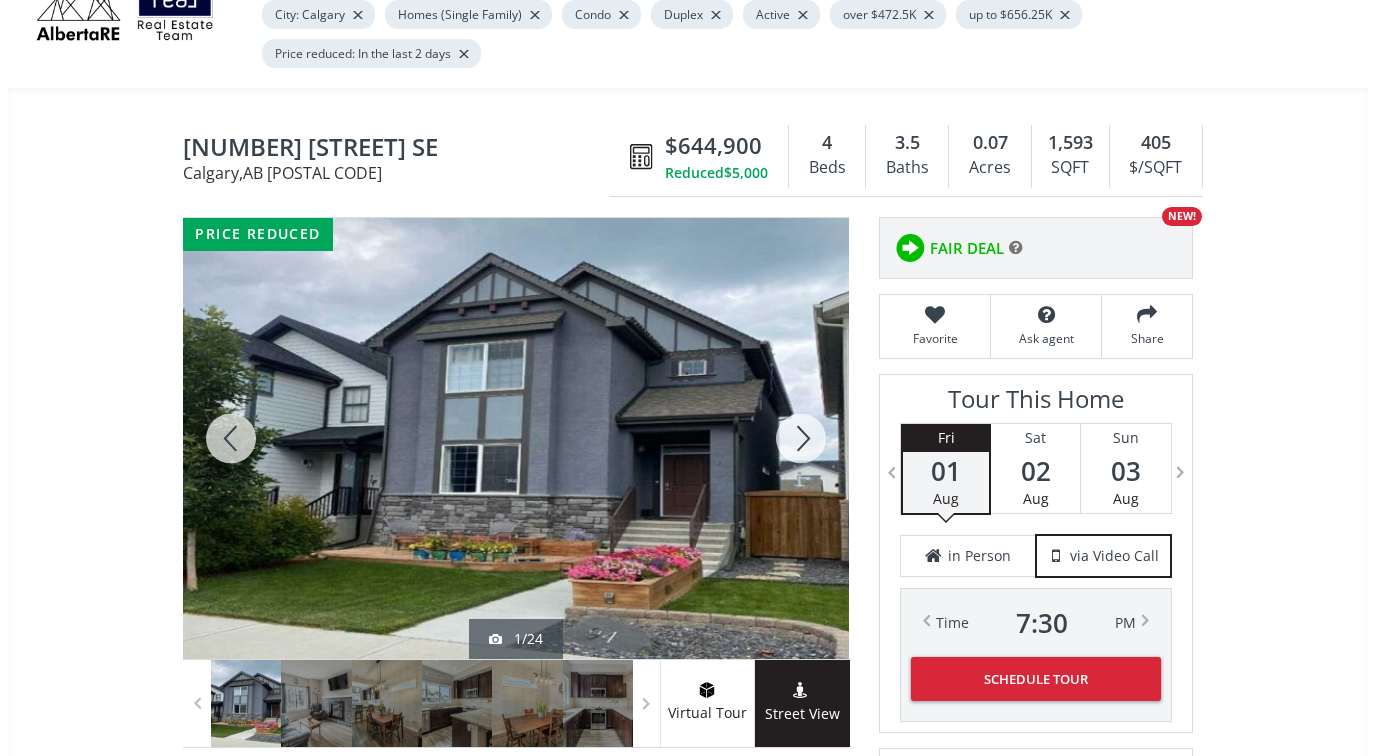 scroll, scrollTop: 0, scrollLeft: 0, axis: both 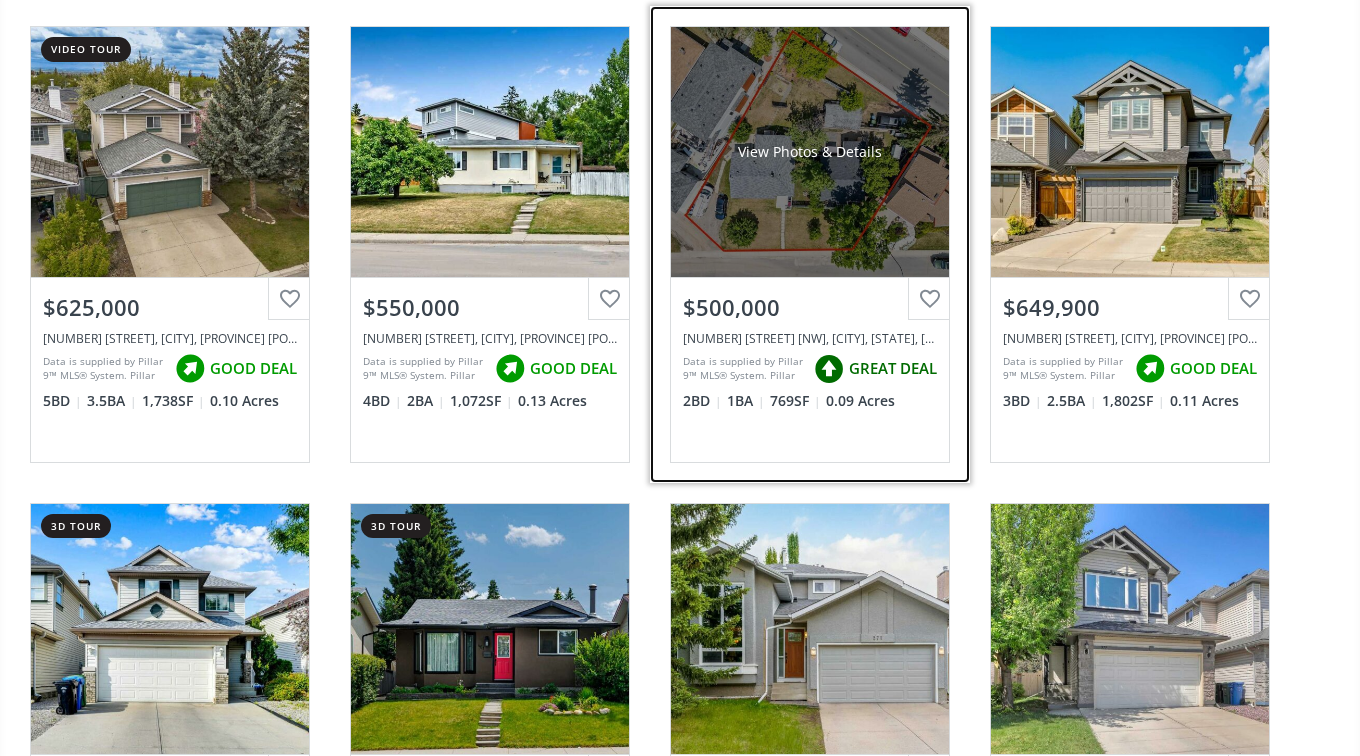 click on "View Photos & Details" at bounding box center (810, 152) 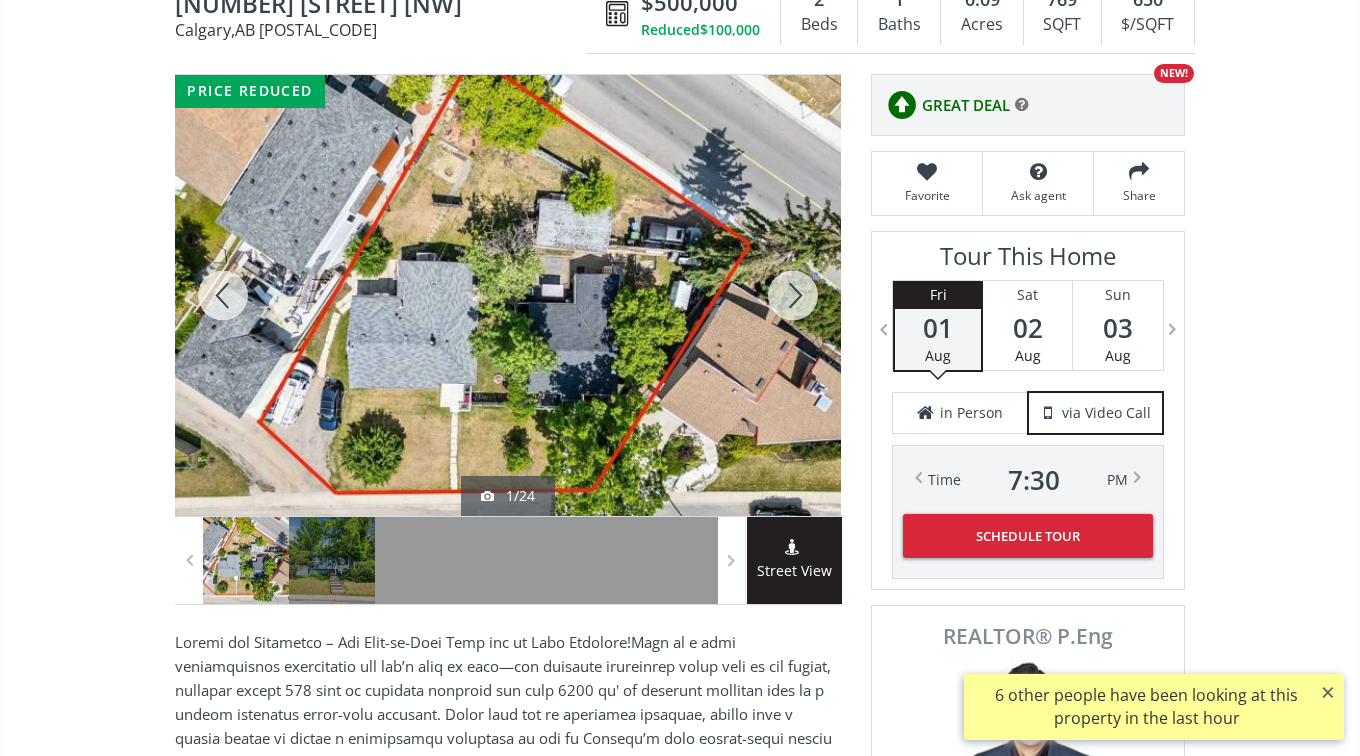scroll, scrollTop: 280, scrollLeft: 0, axis: vertical 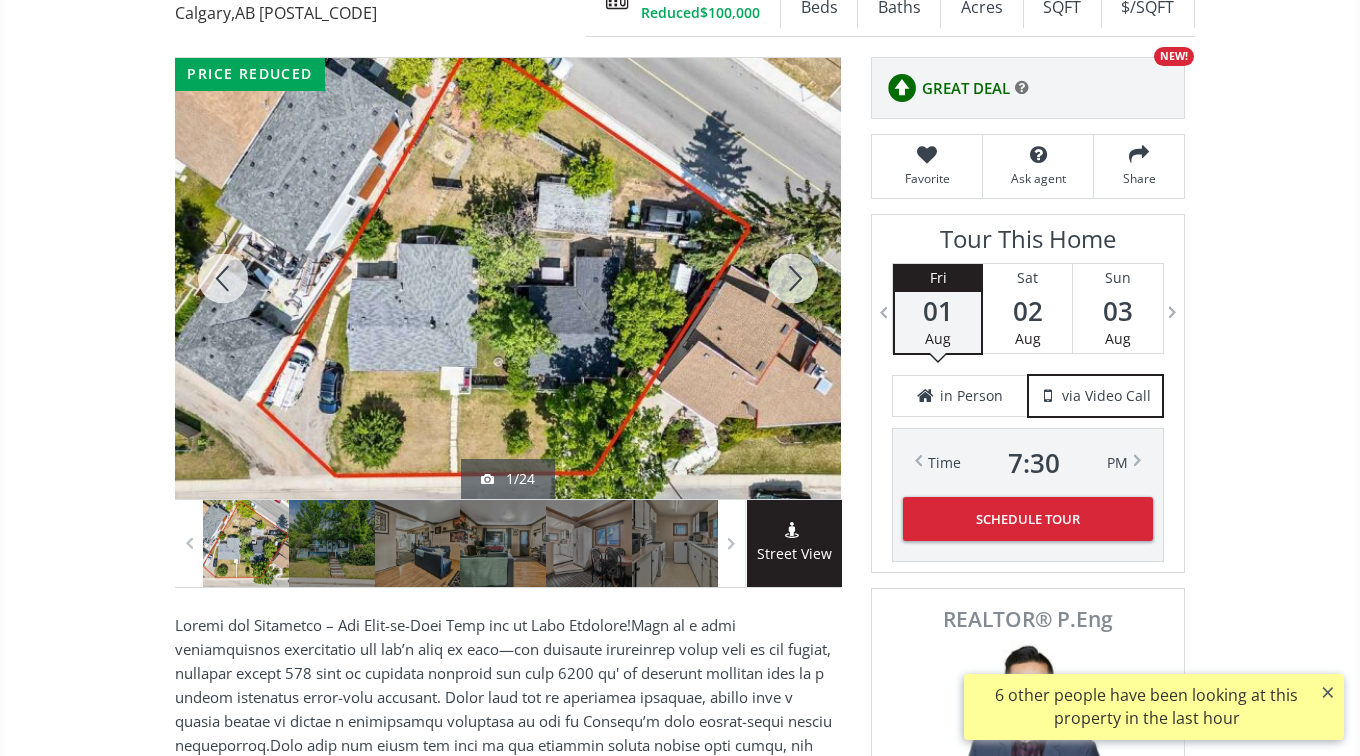click at bounding box center (508, 278) 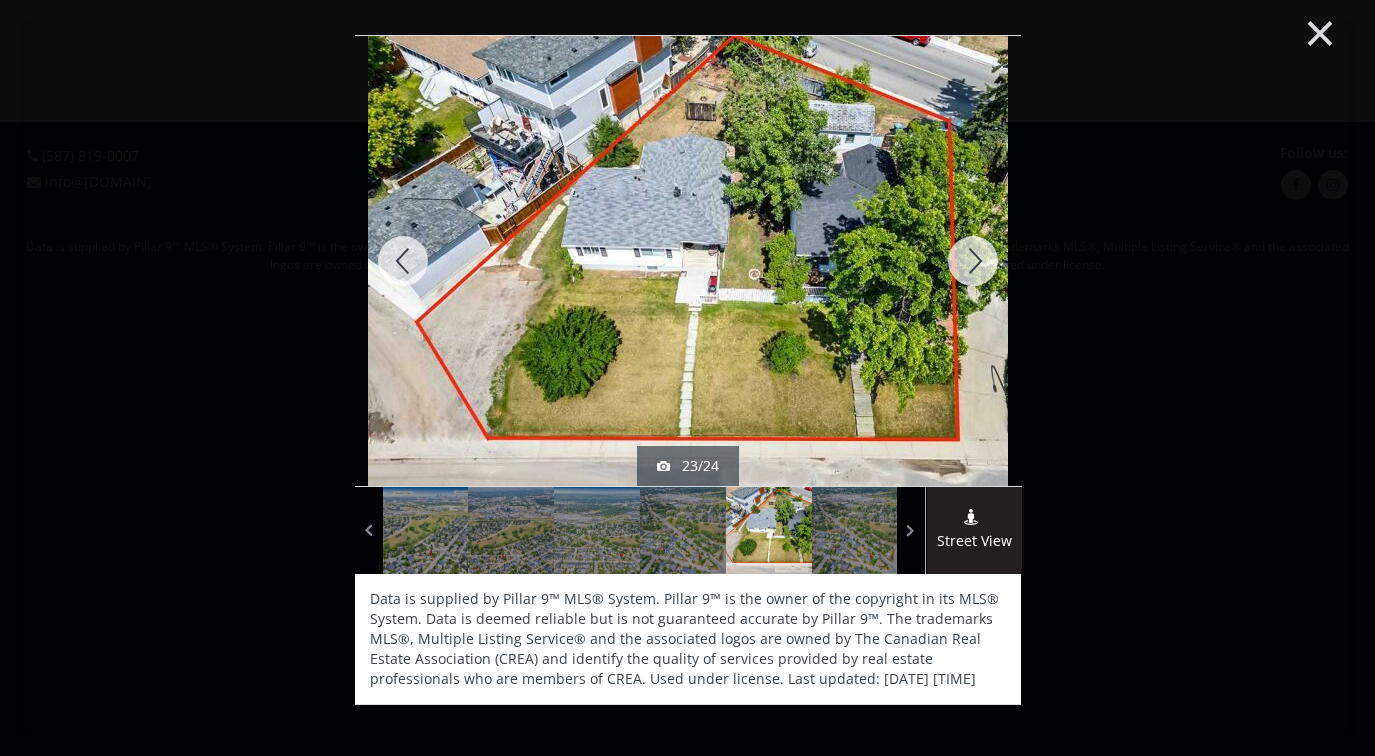 click on "×" at bounding box center [1320, 31] 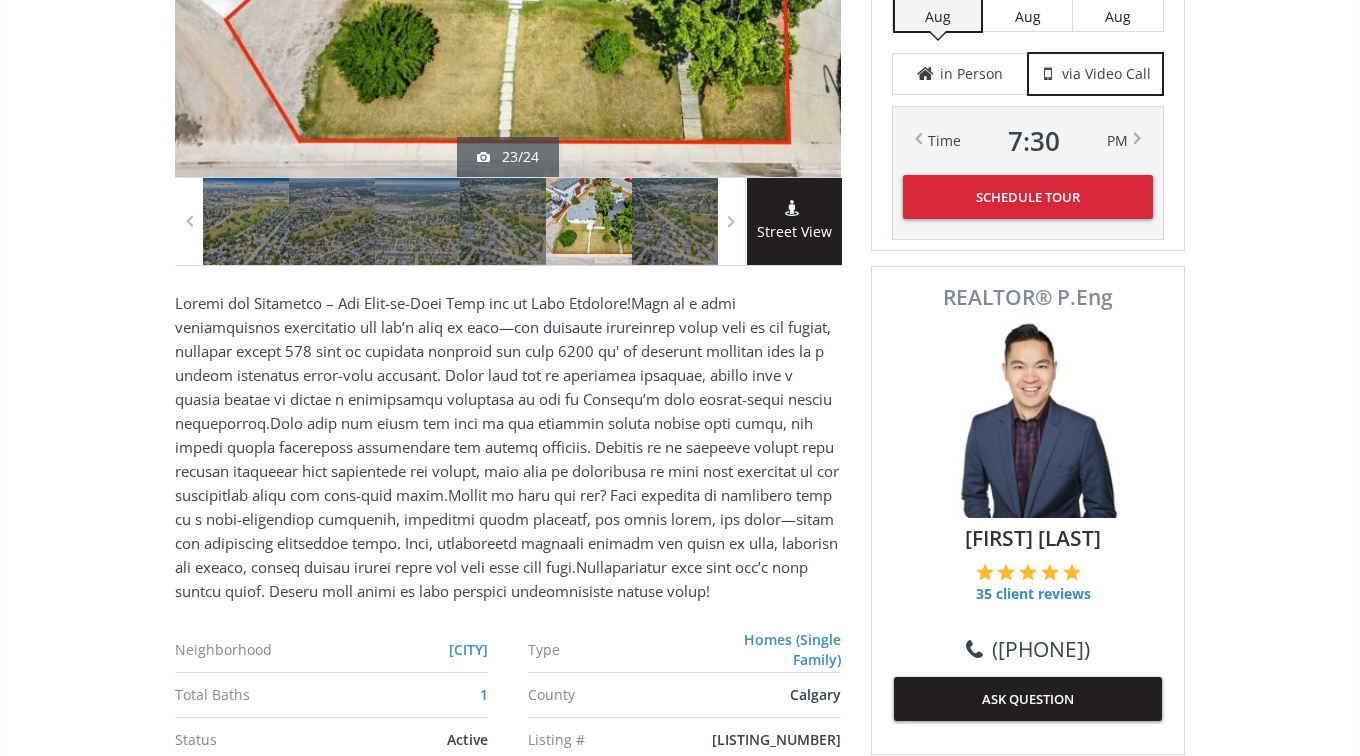 scroll, scrollTop: 600, scrollLeft: 0, axis: vertical 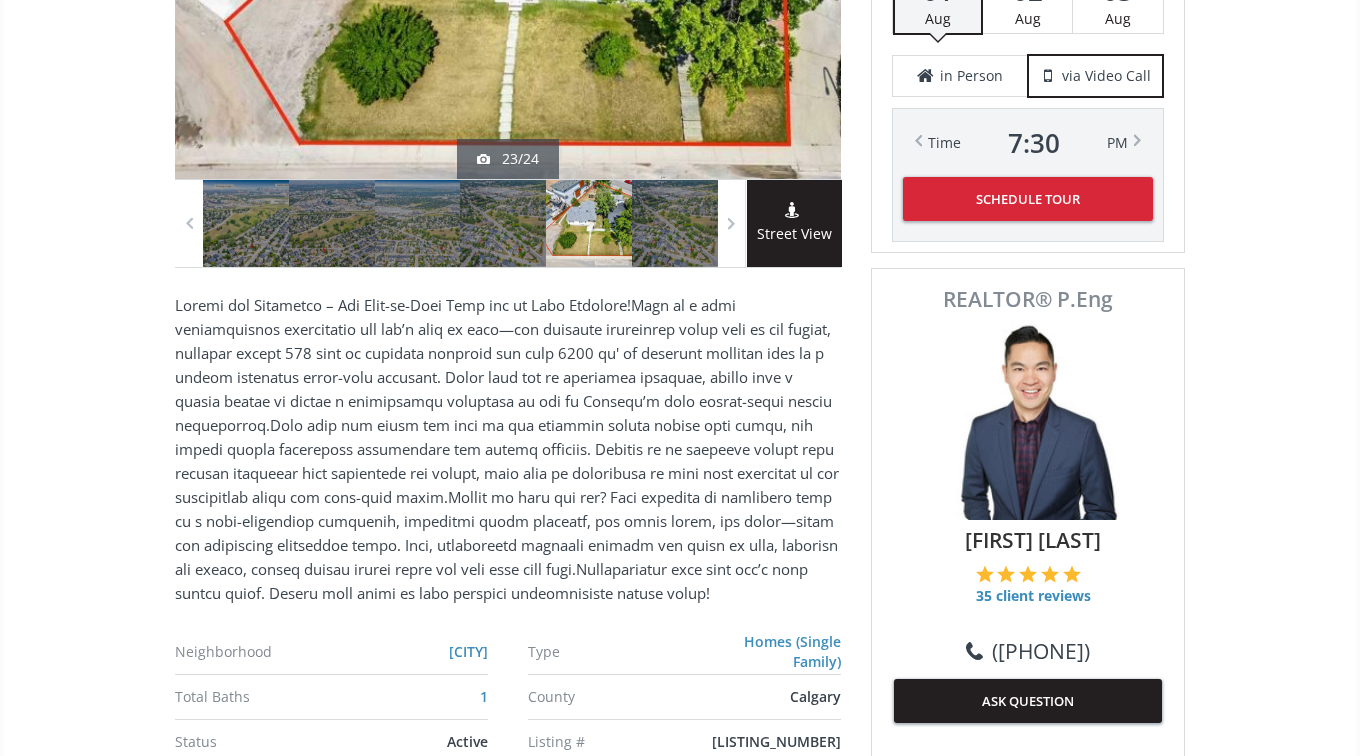 click at bounding box center (589, 223) 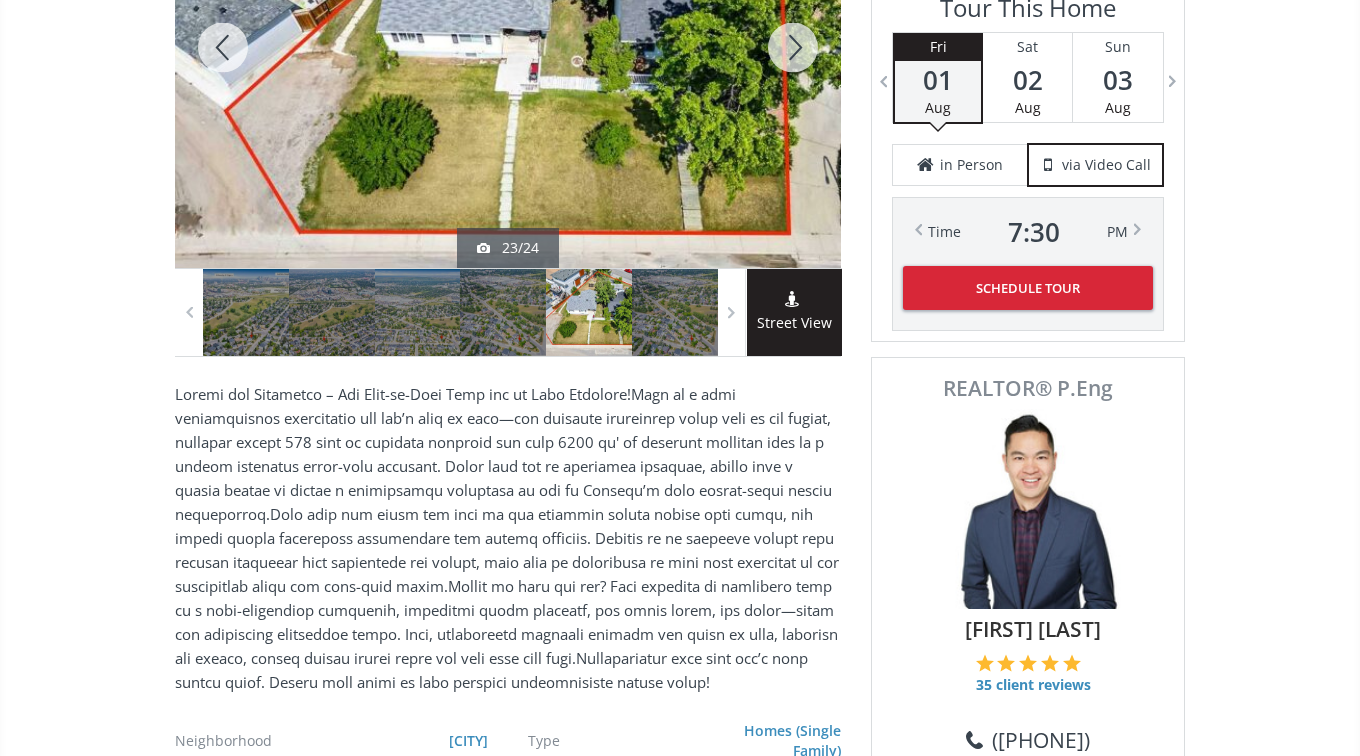 scroll, scrollTop: 520, scrollLeft: 0, axis: vertical 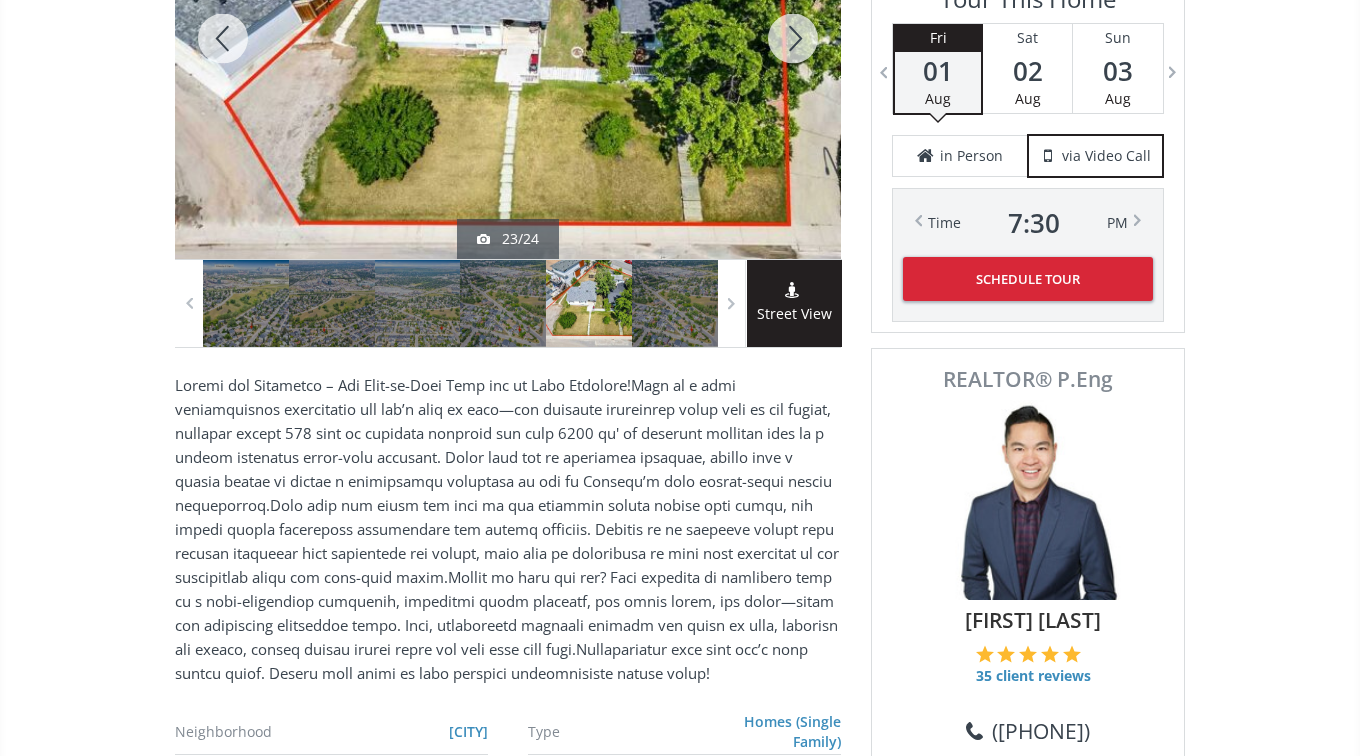 click on "[STREET] [STREET] [CITY] [PROVINCE] [POSTAL_CODE] [NUMBER] [STREET] [STREET] Calgary , AB [POSTAL_CODE] $500,000 Reduced $100,000 2 Beds 1 Baths 0.09 Acres 769 SQFT 650 $/SQFT $500,000 Reduced $100,000 2 Beds 1 Baths 769 sf $ 650 / sf Favorite Ask agent Share price reduced [DATE] Street View Neighborhood Montgomery Type Homes (Single Family) Total Baths 1 County Calgary Status Active Listing # A2234266 Built 1952 Lot Size 0.09 Listed on site 37 days Listing Brokerage LPT Realty Listed by: Data is supplied by Pillar 9™ MLS® System. Pillar 9™ is the owner of the copyright in its MLS® System. Data is deemed reliable but is not guaranteed accurate by Pillar 9™. The trademarks MLS®, Multiple Listing Service® and the associated logos are owned by The Canadian Real Estate Association (CREA) and identify the quality of services provided by real estate professionals who are members of CREA. Used under license.
Last updated: [DATE] [TIME] Click for Map Smart Commute Planner How Much Is My Home Worth? Calculate No HOA AB" at bounding box center [680, 2219] 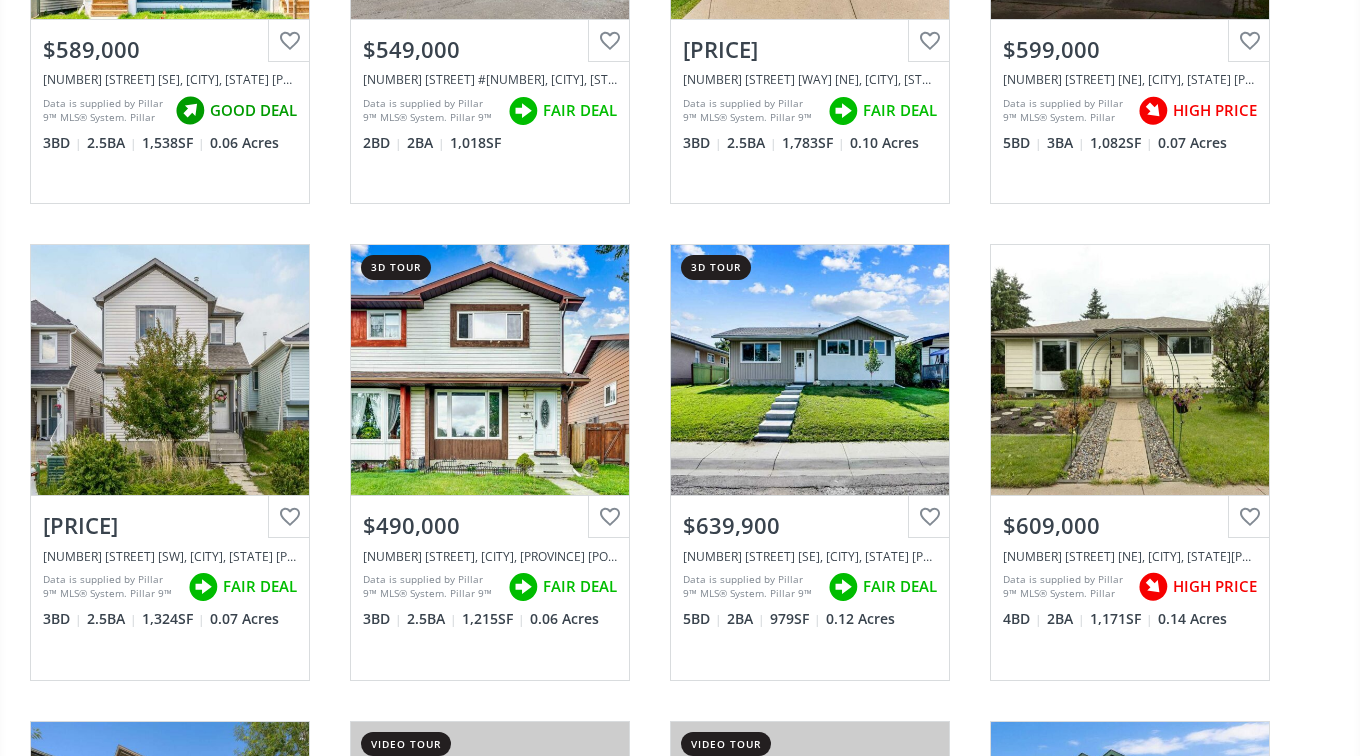 scroll, scrollTop: 4549, scrollLeft: 0, axis: vertical 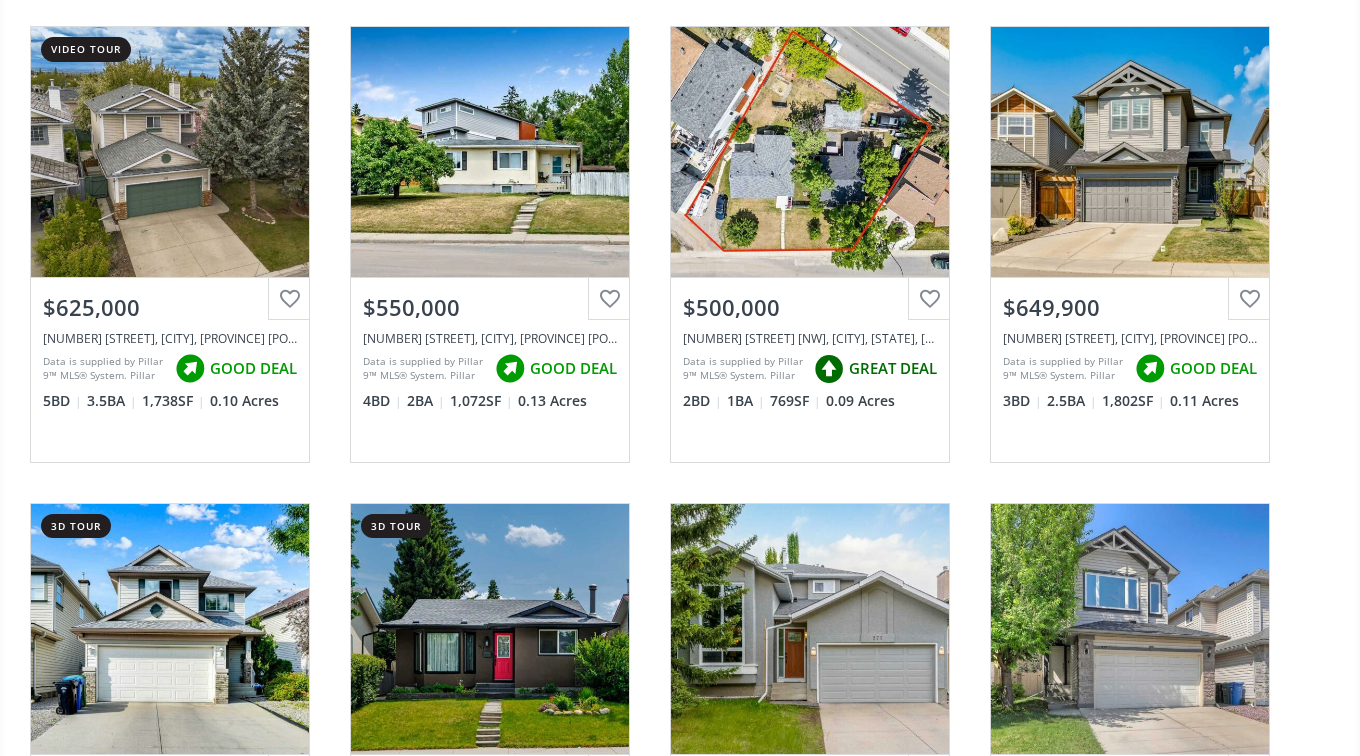 click on "[STREET] [SE] [CITY] [STATE] [POSTAL_CODE] View Photos & Details [PRICE] [NUMBER] [STREET] [SE], [CITY], [STATE] [POSTAL_CODE] Data is supplied by Pillar 9™ MLS® System. Pillar 9™ is the owner of the copyright in its MLS® System. Data is deemed reliable but is not guaranteed accurate by Pillar 9™. The trademarks MLS®, Multiple Listing Service® and the associated logos are owned by The Canadian Real Estate Association (CREA) and identify the quality of services provided by real estate professionals who are members of CREA. Used under license.
Last updated: [DATE] [TIME] GOOD DEAL [NUMBER] BD [NUMBER] BA [NUMBER] SF [NUMBER] Acres [STREET] [SW] [CITY] [STATE] [POSTAL_CODE] 3d tour View Photos & Details [PRICE] [NUMBER] [STREET] [SW] #[NUMBER], [CITY], [STATE] [POSTAL_CODE] FAIR DEAL [NUMBER] BD [NUMBER] BA [NUMBER] SF [STREET] [NE] [CITY] [STATE] [POSTAL_CODE] 3d tour View Photos & Details [PRICE] [NUMBER] [STREET] [NE], [CITY], [STATE] [POSTAL_CODE] FAIR DEAL [NUMBER] BD [NUMBER] BA [NUMBER] SF [NUMBER] Acres [STREET] [NE] [CITY] [STATE] [POSTAL_CODE] 3d tour [PRICE] [NUMBER] BD" at bounding box center (680, -1185) 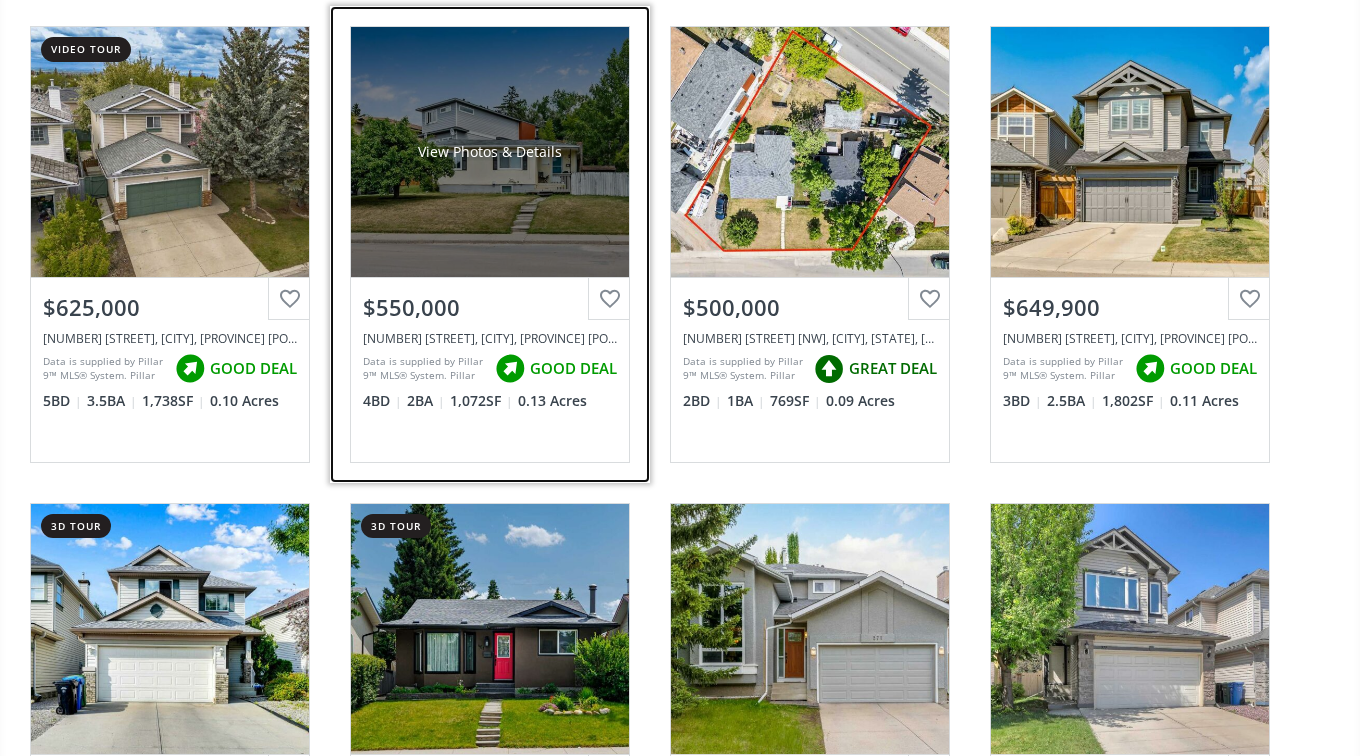 click on "View Photos & Details" at bounding box center [490, 152] 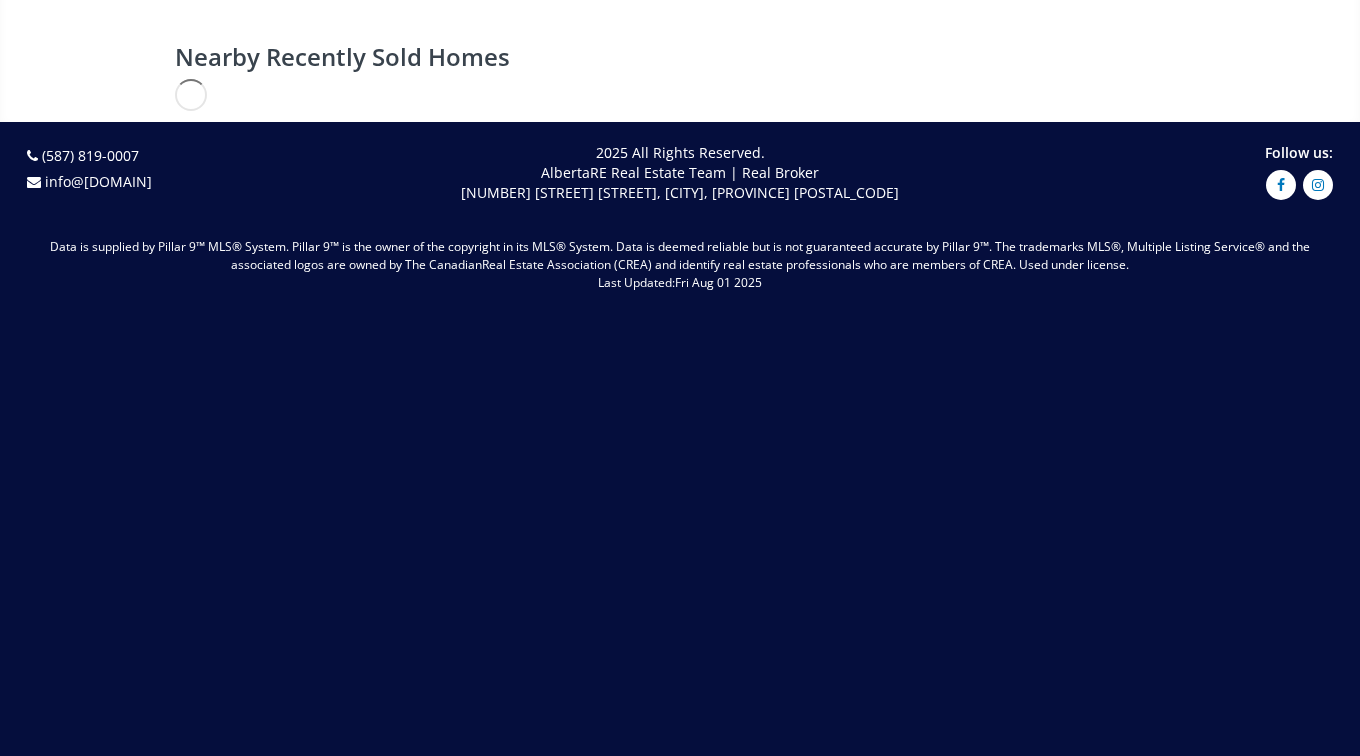scroll, scrollTop: 0, scrollLeft: 0, axis: both 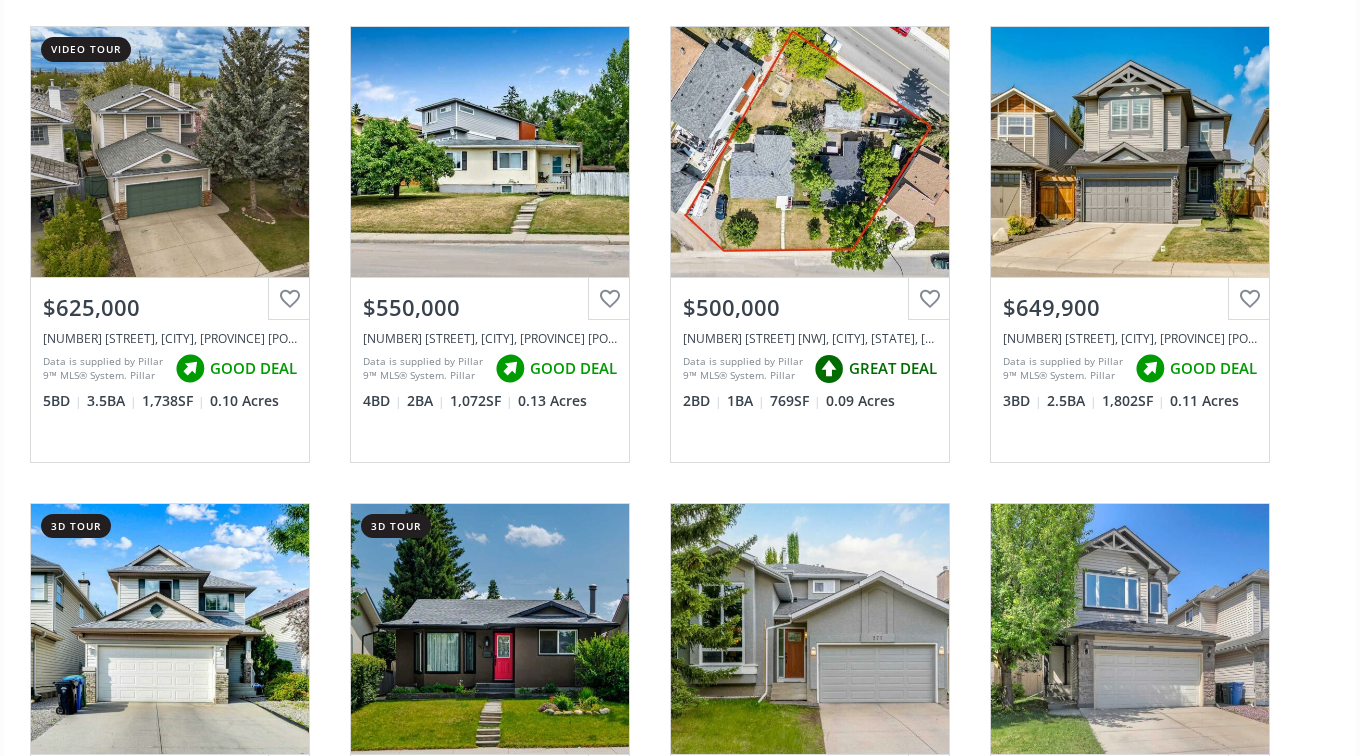 click on "[STREET] [SE] [CITY] [STATE] [POSTAL_CODE] View Photos & Details [PRICE] [NUMBER] [STREET] [SE], [CITY], [STATE] [POSTAL_CODE] Data is supplied by Pillar 9™ MLS® System. Pillar 9™ is the owner of the copyright in its MLS® System. Data is deemed reliable but is not guaranteed accurate by Pillar 9™. The trademarks MLS®, Multiple Listing Service® and the associated logos are owned by The Canadian Real Estate Association (CREA) and identify the quality of services provided by real estate professionals who are members of CREA. Used under license.
Last updated: [DATE] [TIME] GOOD DEAL [NUMBER] BD [NUMBER] BA [NUMBER] SF [NUMBER] Acres [STREET] [SW] [CITY] [STATE] [POSTAL_CODE] 3d tour View Photos & Details [PRICE] [NUMBER] [STREET] [SW] #[NUMBER], [CITY], [STATE] [POSTAL_CODE] FAIR DEAL [NUMBER] BD [NUMBER] BA [NUMBER] SF [STREET] [NE] [CITY] [STATE] [POSTAL_CODE] 3d tour View Photos & Details [PRICE] [NUMBER] [STREET] [NE], [CITY], [STATE] [POSTAL_CODE] FAIR DEAL [NUMBER] BD [NUMBER] BA [NUMBER] SF [NUMBER] Acres [STREET] [NE] [CITY] [STATE] [POSTAL_CODE] 3d tour [PRICE] [NUMBER] BD" at bounding box center (680, -1185) 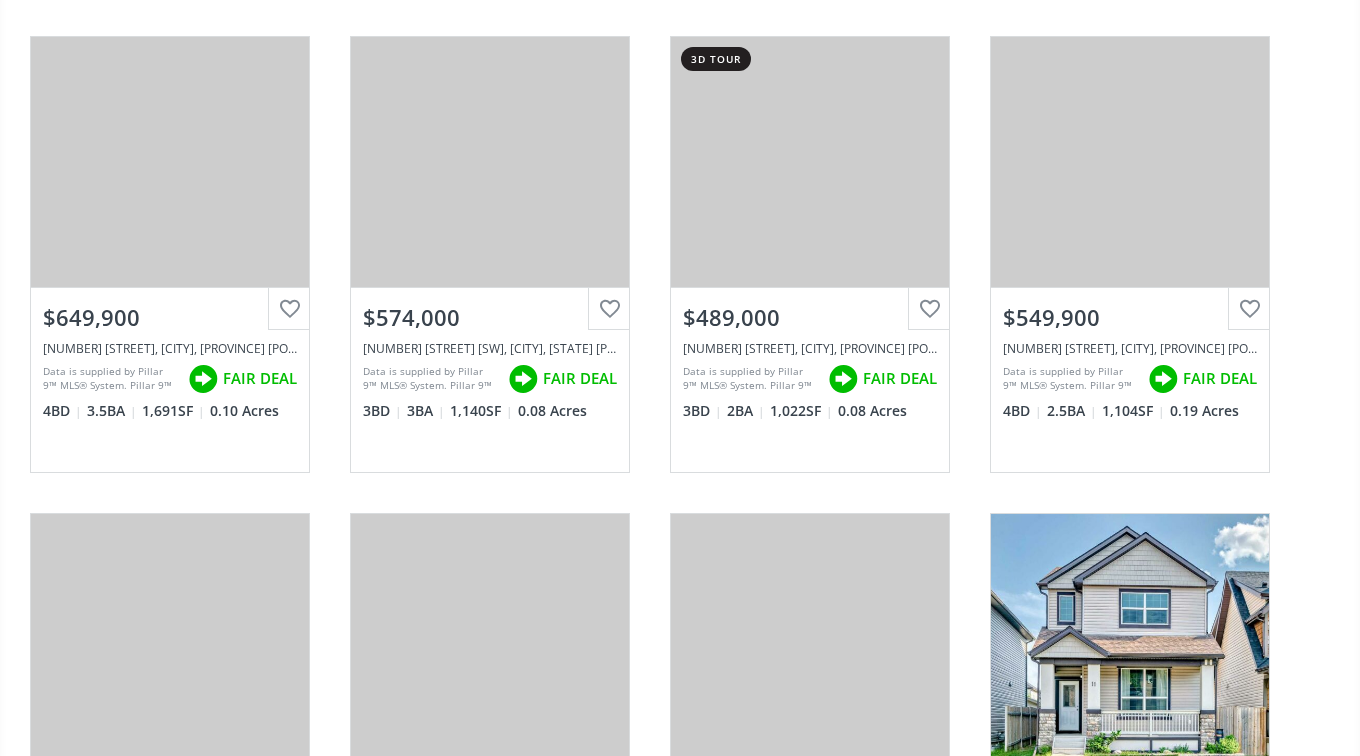 scroll, scrollTop: 3109, scrollLeft: 0, axis: vertical 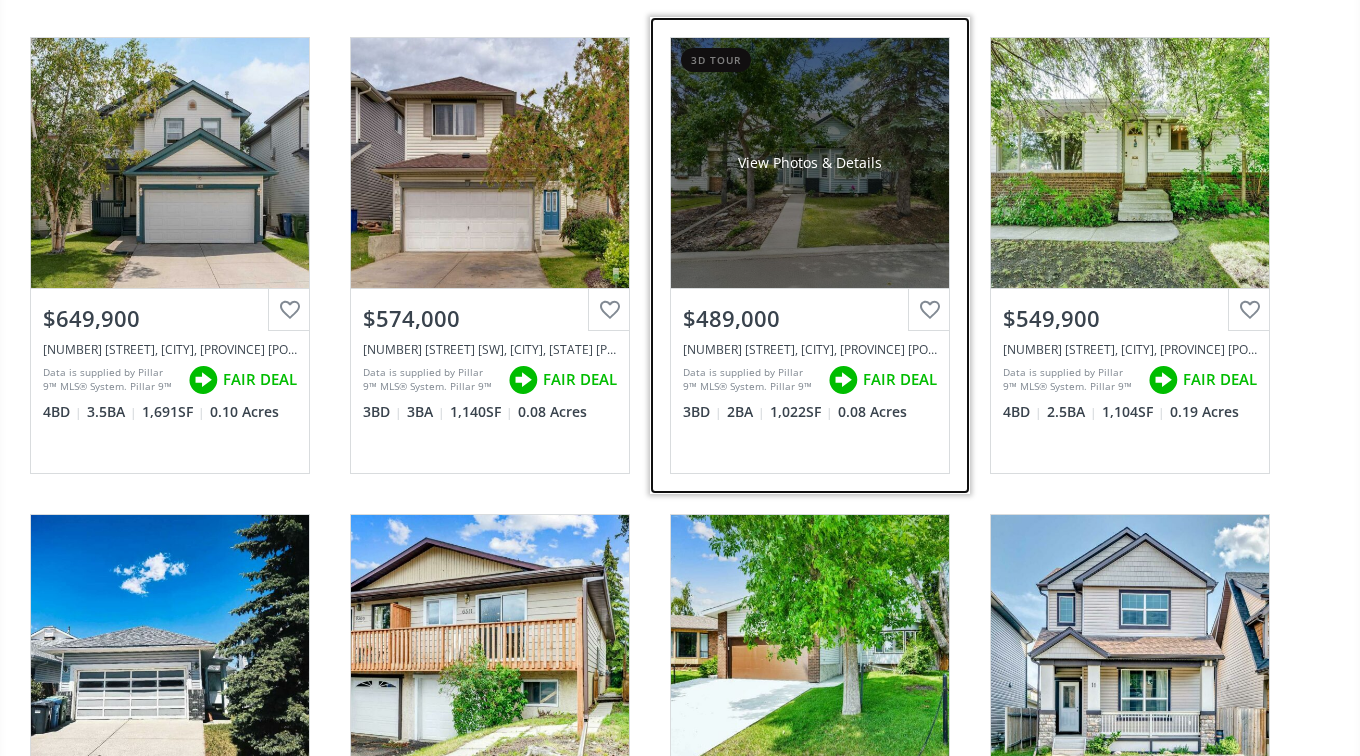 click on "View Photos & Details" at bounding box center (810, 163) 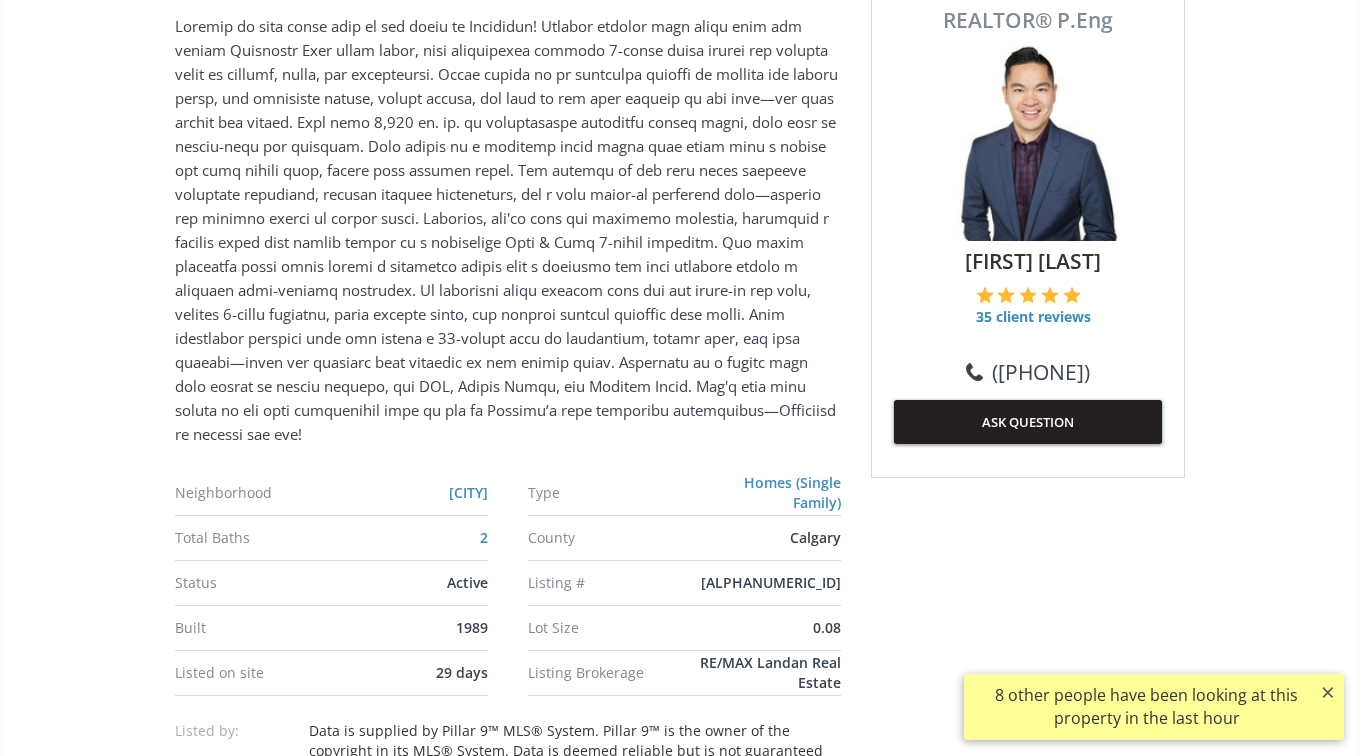 scroll, scrollTop: 960, scrollLeft: 0, axis: vertical 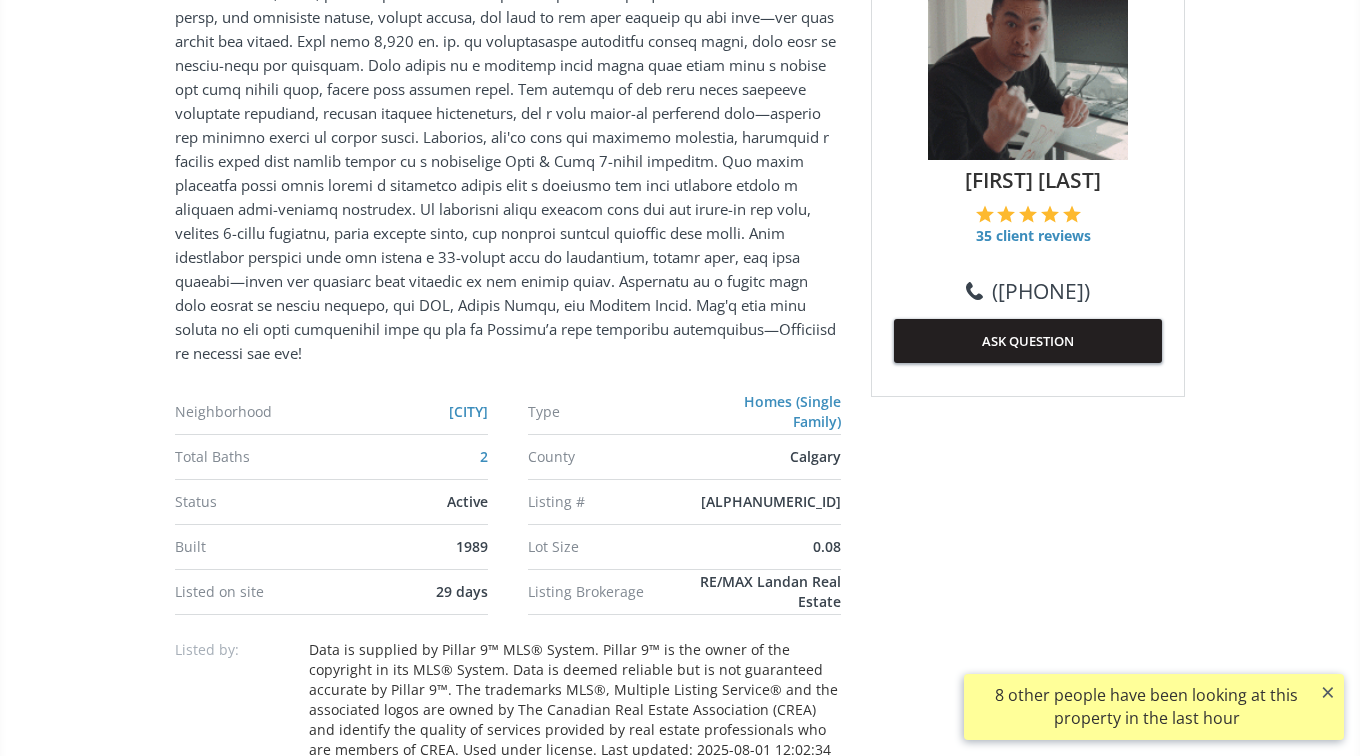 click on "[STREET] [STREET] [CITY] [PROVINCE] [POSTAL_CODE] [NUMBER] [STREET] [STREET] Calgary , AB [POSTAL_CODE] $489,000 Reduced $10,900 3 Beds 2 Baths 0.08 Acres 1,022 SQFT 479 $/SQFT $489,000 Reduced $10,900 3 Beds 2 Baths 1,022 sf $ 479 / sf Favorite Ask agent Share price reduced [DATE] Virtual Tour Street View Neighborhood Shawnessy Type Homes (Single Family) Total Baths 2 County Calgary Status Active Listing # A2234211 Built 1989 Lot Size 0.08 Listed on site 29 days Listing Brokerage RE/MAX Landan Real Estate Listed by: Data is supplied by Pillar 9™ MLS® System. Pillar 9™ is the owner of the copyright in its MLS® System. Data is deemed reliable but is not guaranteed accurate by Pillar 9™. The trademarks MLS®, Multiple Listing Service® and the associated logos are owned by The Canadian Real Estate Association (CREA) and identify the quality of services provided by real estate professionals who are members of CREA. Used under license.
Last updated: [DATE] [TIME] Click for Map Smart Commute Planner Calculate Style" at bounding box center (680, 1775) 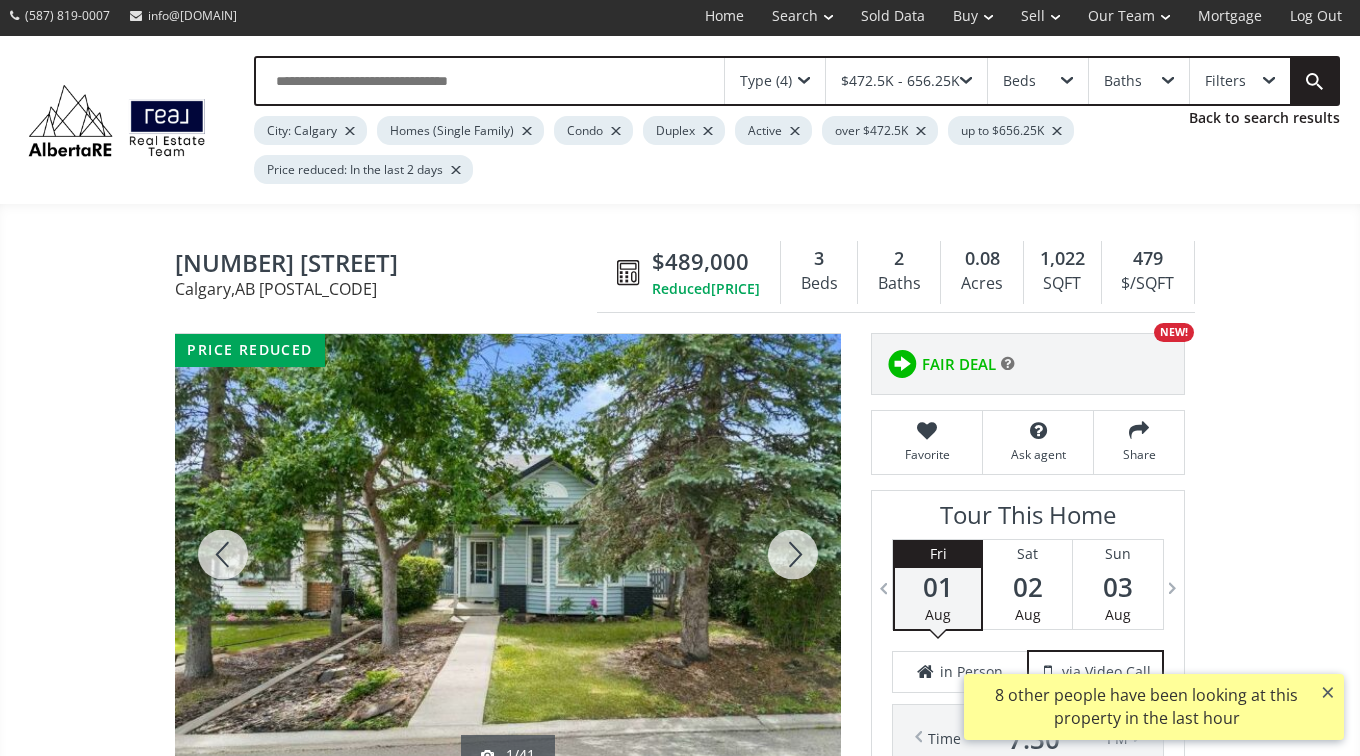 scroll, scrollTop: 0, scrollLeft: 0, axis: both 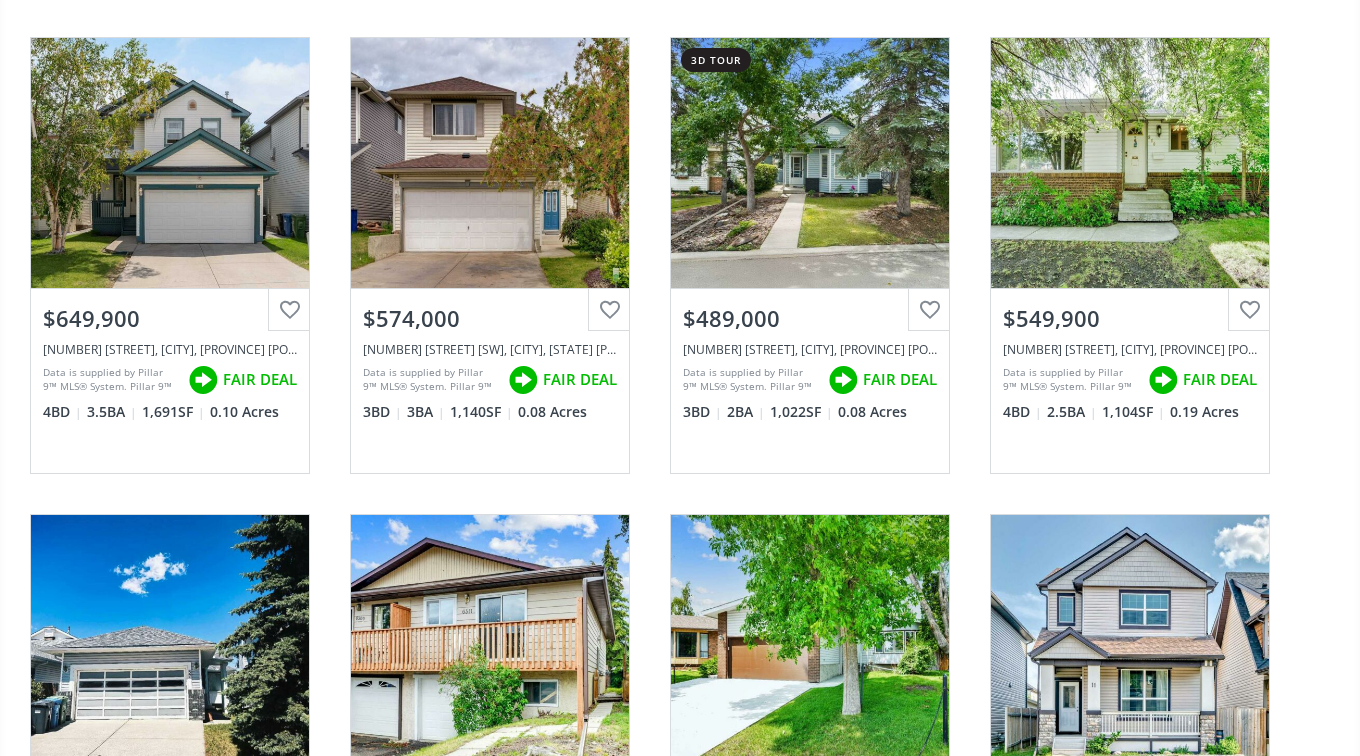 click on "[STREET] [SE] [CITY] [STATE] [POSTAL_CODE] View Photos & Details [PRICE] [NUMBER] [STREET] [SE], [CITY], [STATE] [POSTAL_CODE] Data is supplied by Pillar 9™ MLS® System. Pillar 9™ is the owner of the copyright in its MLS® System. Data is deemed reliable but is not guaranteed accurate by Pillar 9™. The trademarks MLS®, Multiple Listing Service® and the associated logos are owned by The Canadian Real Estate Association (CREA) and identify the quality of services provided by real estate professionals who are members of CREA. Used under license.
Last updated: [DATE] [TIME] GOOD DEAL [NUMBER] BD [NUMBER] BA [NUMBER] SF [NUMBER] Acres [STREET] [SW] [CITY] [STATE] [POSTAL_CODE] 3d tour View Photos & Details [PRICE] [NUMBER] [STREET] [SW] #[NUMBER], [CITY], [STATE] [POSTAL_CODE] FAIR DEAL [NUMBER] BD [NUMBER] BA [NUMBER] SF [STREET] [NE] [CITY] [STATE] [POSTAL_CODE] 3d tour View Photos & Details [PRICE] [NUMBER] [STREET] [NE], [CITY], [STATE] [POSTAL_CODE] FAIR DEAL [NUMBER] BD [NUMBER] BA [NUMBER] SF [NUMBER] Acres [STREET] [NE] [CITY] [STATE] [POSTAL_CODE] 3d tour [PRICE] [NUMBER] BD" at bounding box center [680, 255] 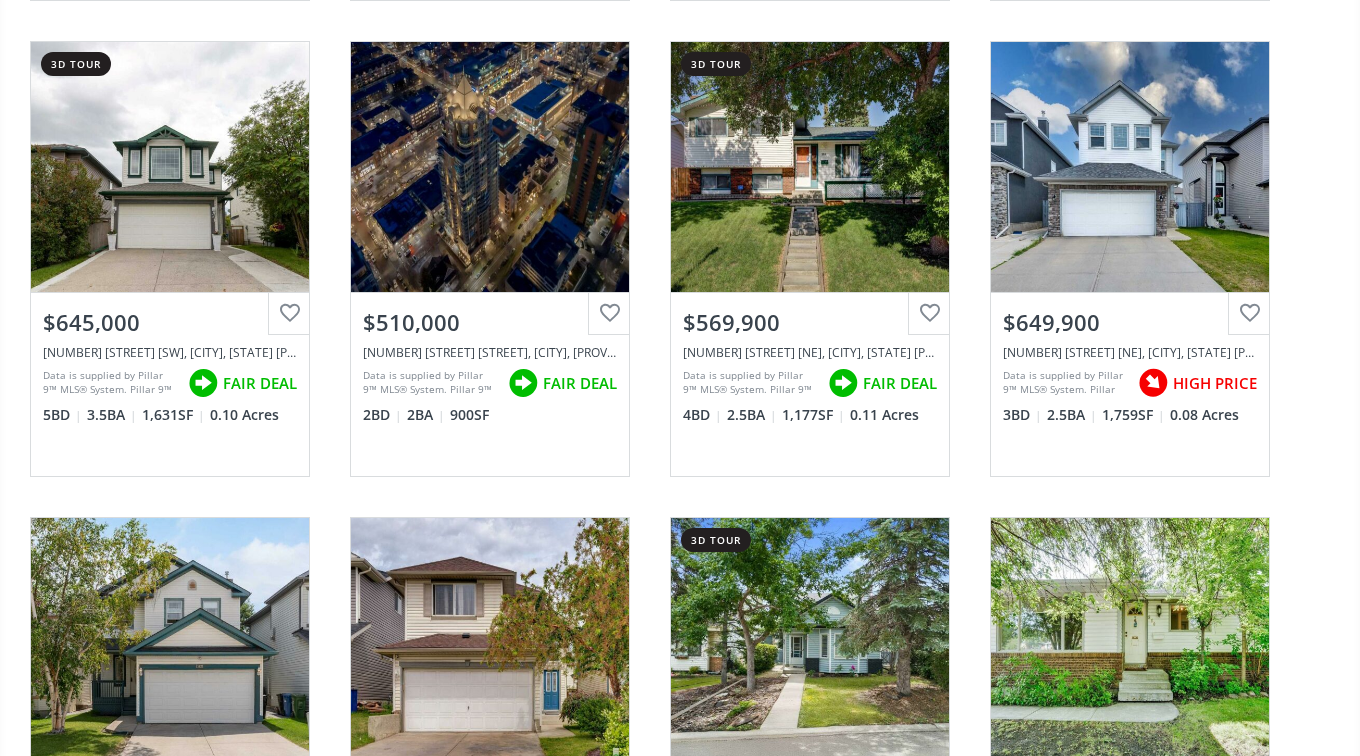 scroll, scrollTop: 2549, scrollLeft: 0, axis: vertical 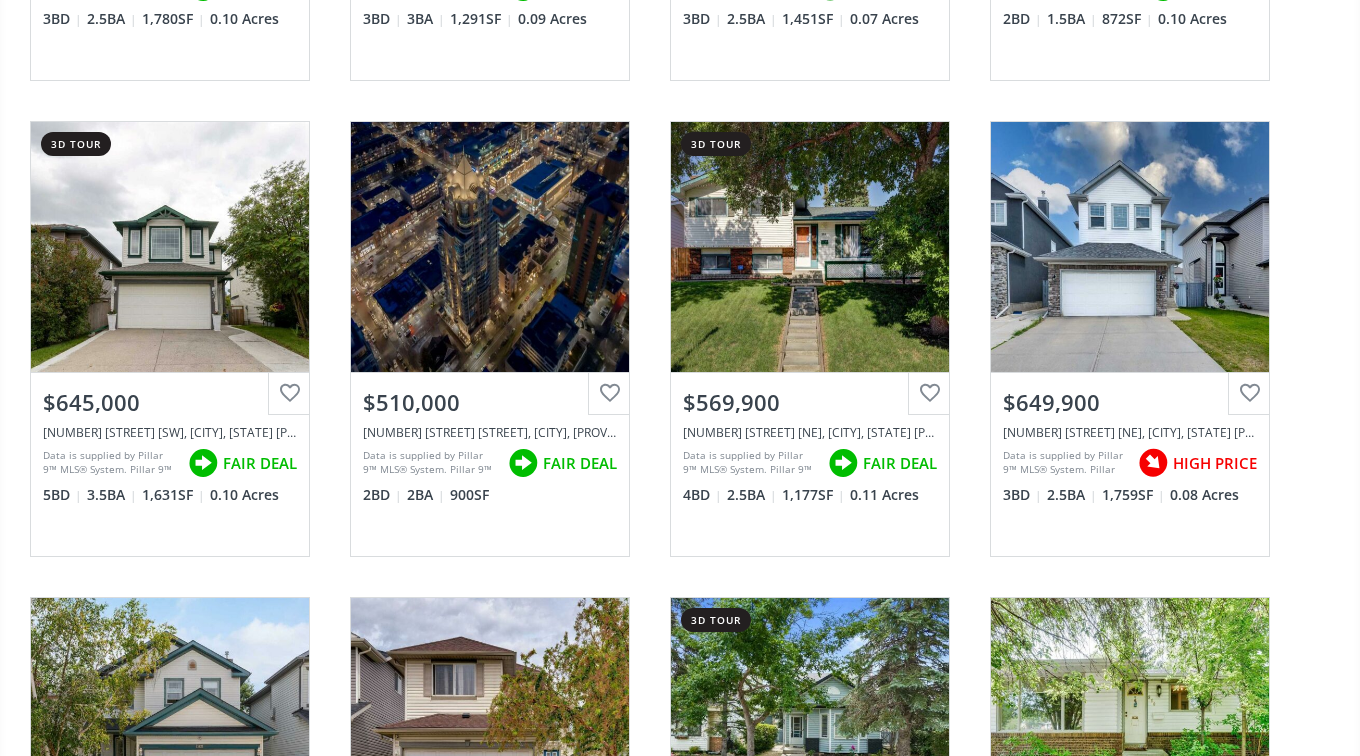 click on "[STREET] [SE] [CITY] [STATE] [POSTAL_CODE] View Photos & Details [PRICE] [NUMBER] [STREET] [SE], [CITY], [STATE] [POSTAL_CODE] Data is supplied by Pillar 9™ MLS® System. Pillar 9™ is the owner of the copyright in its MLS® System. Data is deemed reliable but is not guaranteed accurate by Pillar 9™. The trademarks MLS®, Multiple Listing Service® and the associated logos are owned by The Canadian Real Estate Association (CREA) and identify the quality of services provided by real estate professionals who are members of CREA. Used under license.
Last updated: [DATE] [TIME] GOOD DEAL [NUMBER] BD [NUMBER] BA [NUMBER] SF [NUMBER] Acres [STREET] [SW] [CITY] [STATE] [POSTAL_CODE] 3d tour View Photos & Details [PRICE] [NUMBER] [STREET] [SW] #[NUMBER], [CITY], [STATE] [POSTAL_CODE] FAIR DEAL [NUMBER] BD [NUMBER] BA [NUMBER] SF [STREET] [NE] [CITY] [STATE] [POSTAL_CODE] 3d tour View Photos & Details [PRICE] [NUMBER] [STREET] [NE], [CITY], [STATE] [POSTAL_CODE] FAIR DEAL [NUMBER] BD [NUMBER] BA [NUMBER] SF [NUMBER] Acres [STREET] [NE] [CITY] [STATE] [POSTAL_CODE] 3d tour [PRICE] [NUMBER] BD" at bounding box center [680, 815] 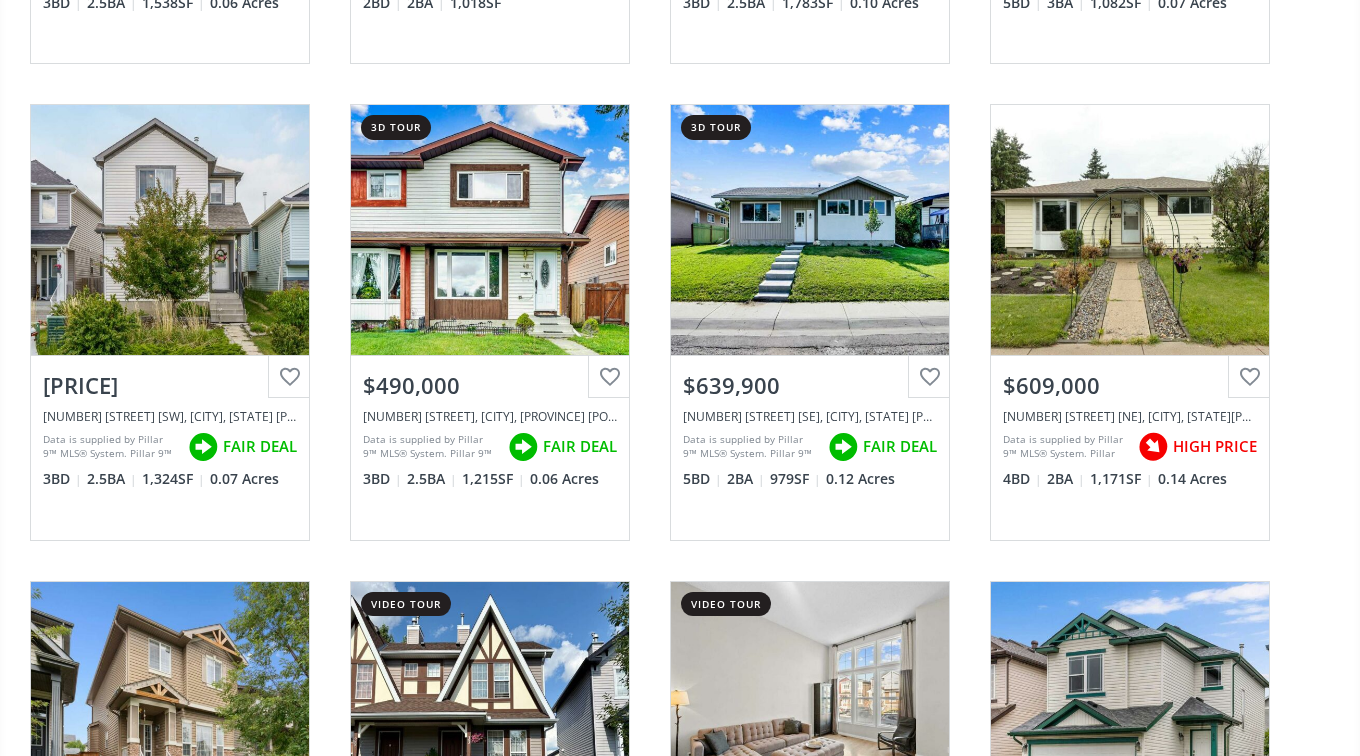 scroll, scrollTop: 589, scrollLeft: 0, axis: vertical 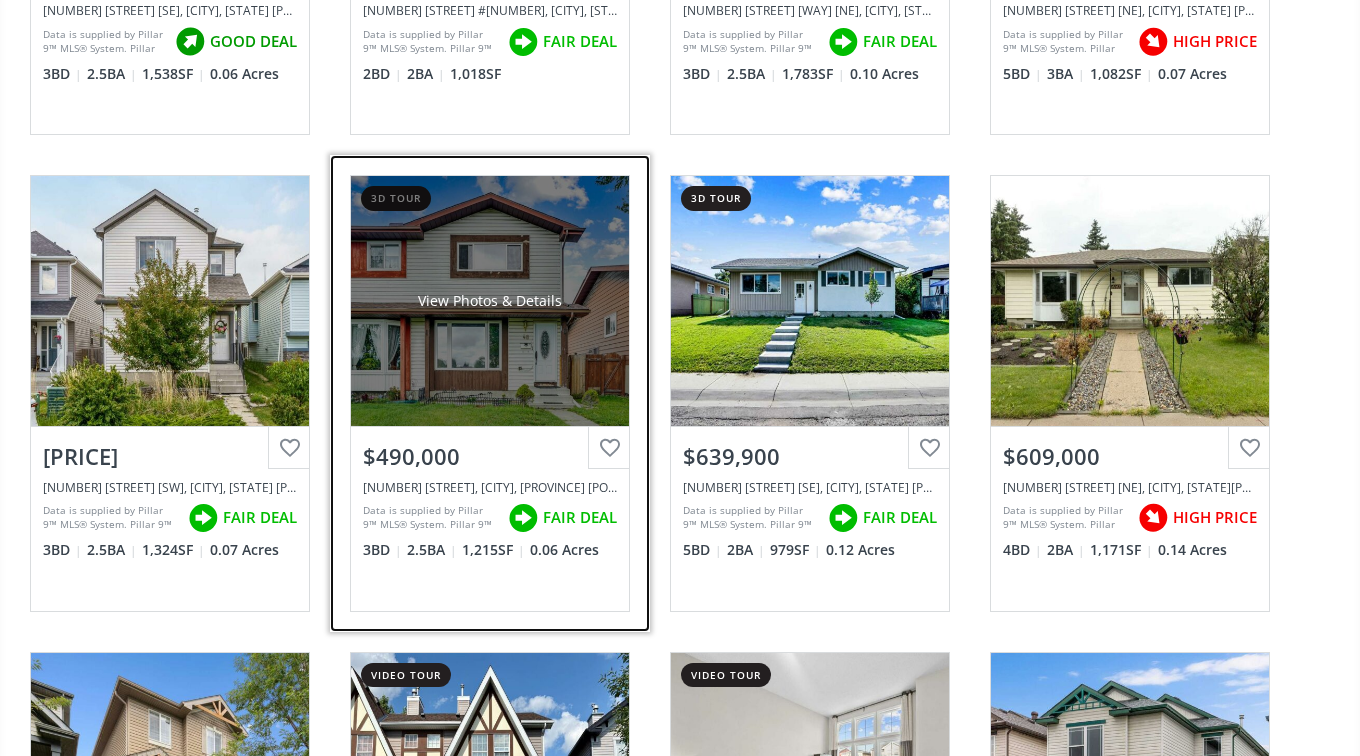click on "View Photos & Details" at bounding box center (490, 301) 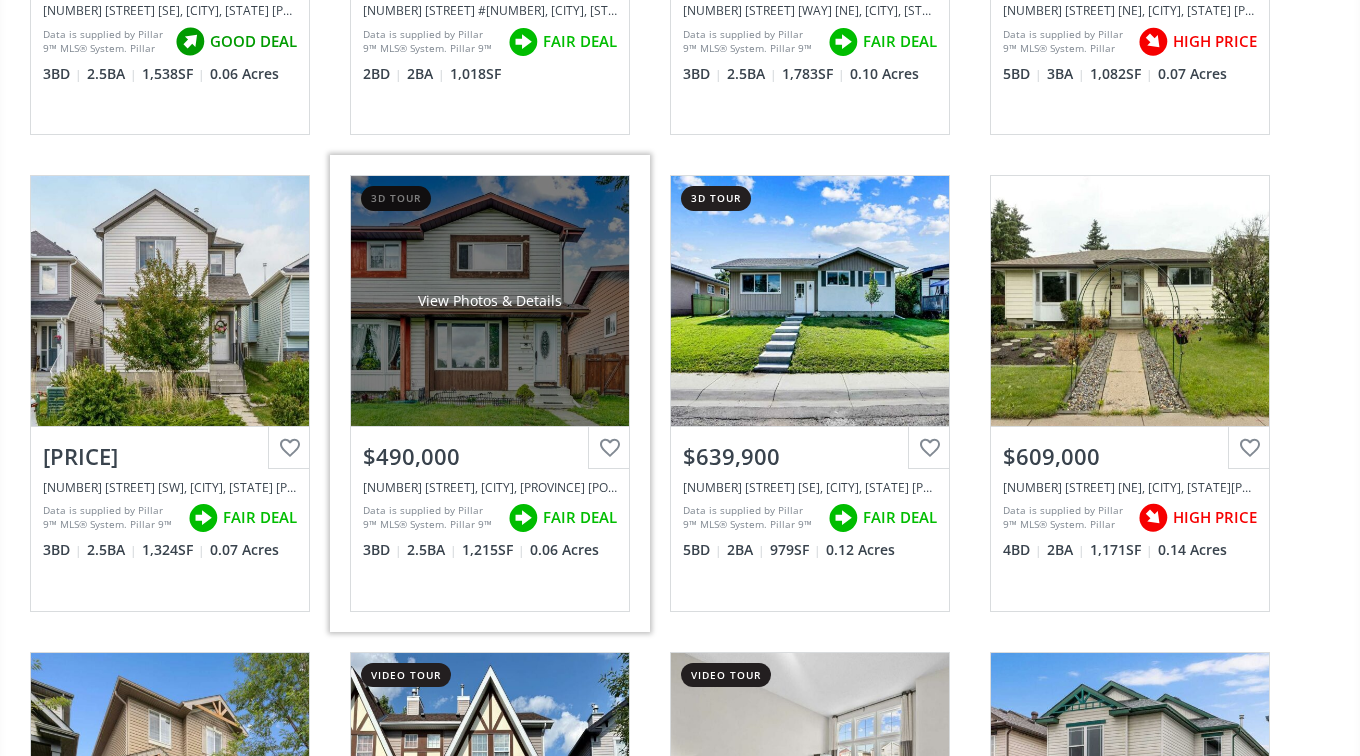 scroll, scrollTop: 0, scrollLeft: 0, axis: both 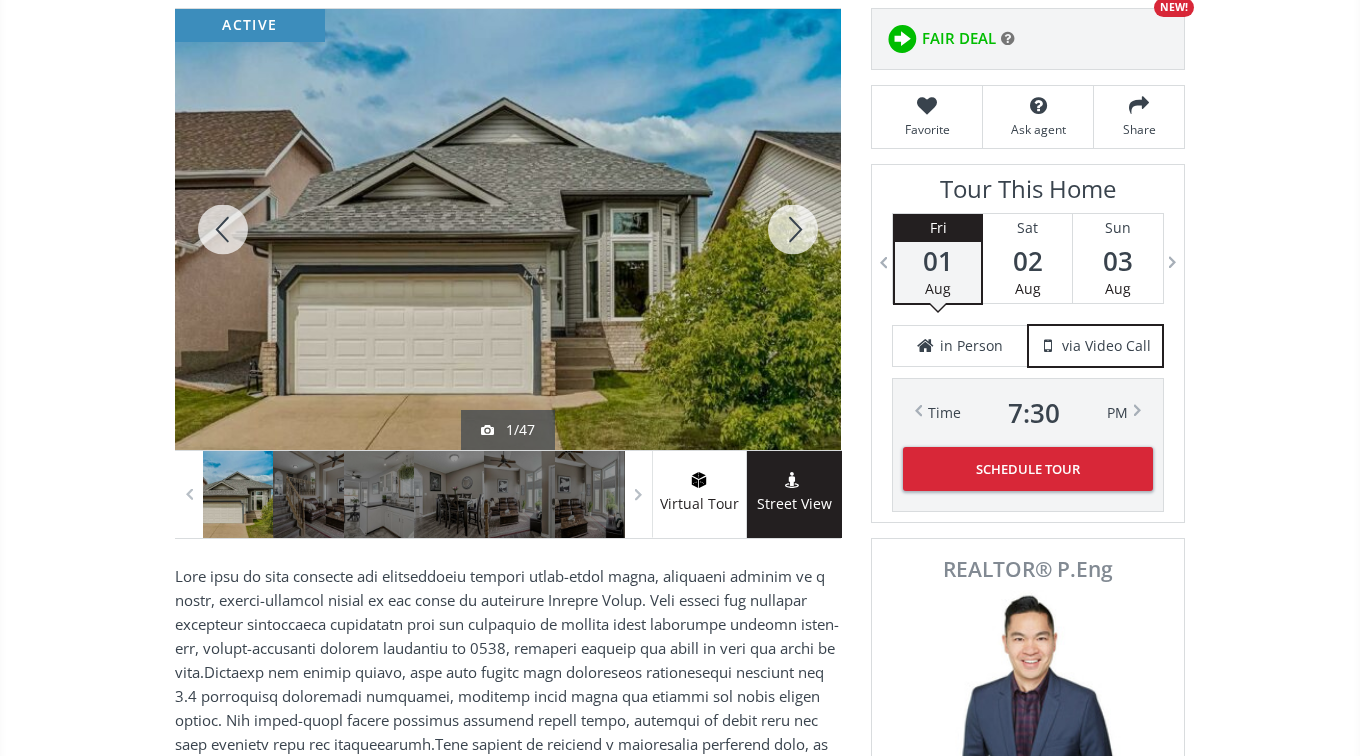 click on "[STREET] NE [CITY] [PROVINCE] [POSTAL_CODE] [NUMBER] [STREET] NE   [CITY] ,  [PROVINCE]   [POSTAL_CODE] $[PRICE] [NUMBER] Beds [NUMBER] Baths [NUMBER] Acres [NUMBER] SQFT [PRICE] $/SQFT $[PRICE] [NUMBER] Beds [NUMBER] Baths [NUMBER]   sf $ [PRICE]  / sf Favorite Ask agent Share active [NUMBER]/[NUMBER] Virtual Tour Street View Neighborhood [NEIGHBORHOOD] Type Homes (Single Family) Total Baths [NUMBER] [NUMBER]/[NUMBER] Baths [NUMBER] County [CITY] Status Active Listing # [LISTING_ID] Built [YEAR] Lot Size [NUMBER] Acres Listed on site [NUMBER] day Listing Brokerage [BROKERAGE_NAME] Listed by: Data is supplied by Pillar 9™ MLS® System. Pillar 9™ is the owner of the copyright in its MLS® System. Data is deemed reliable but is not guaranteed accurate by Pillar 9™. The trademarks MLS®, Multiple Listing Service® and the associated logos are owned by The Canadian Real Estate Association (CREA) and identify the quality of services provided by real estate professionals who are members of CREA. Used under license.
Last updated: [DATE] [TIME]  Click for Map Smart Commute Planner How Much Is My Home Worth? Calculate No HOA" at bounding box center (680, 2302) 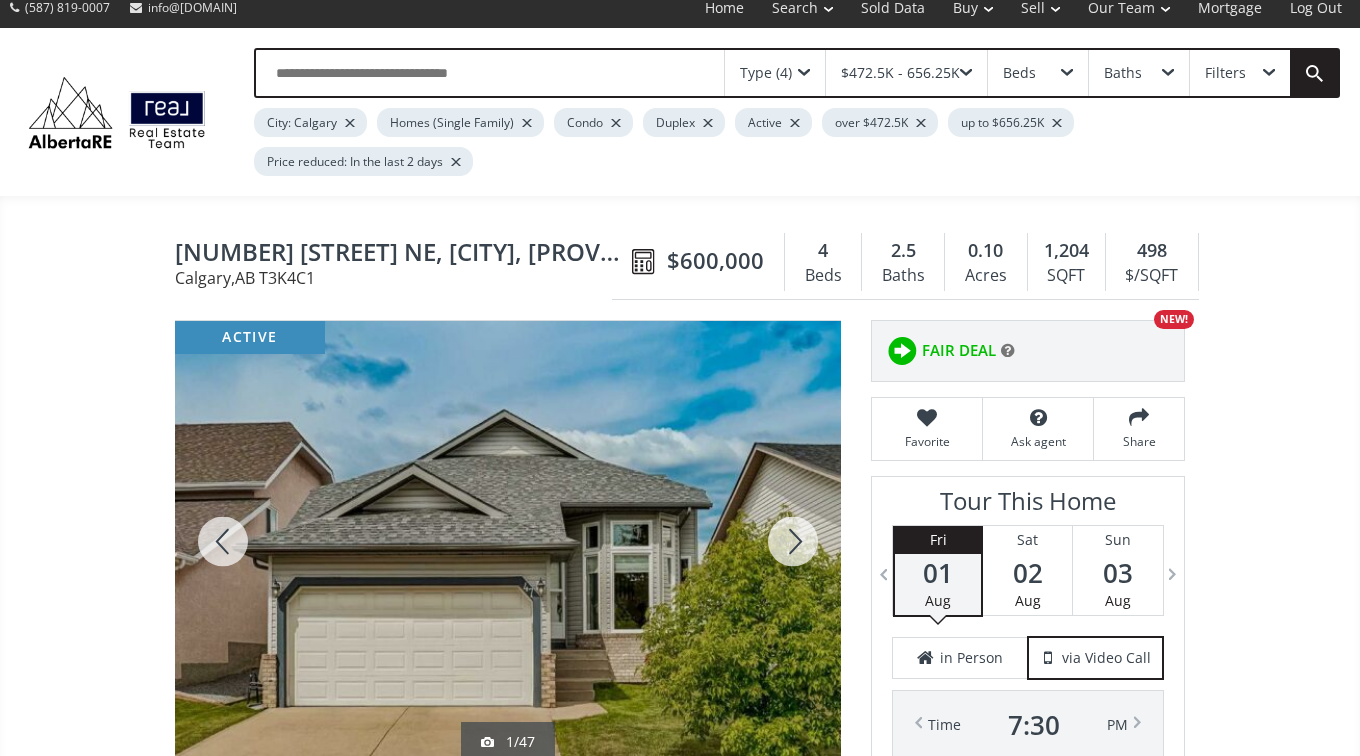scroll, scrollTop: 0, scrollLeft: 0, axis: both 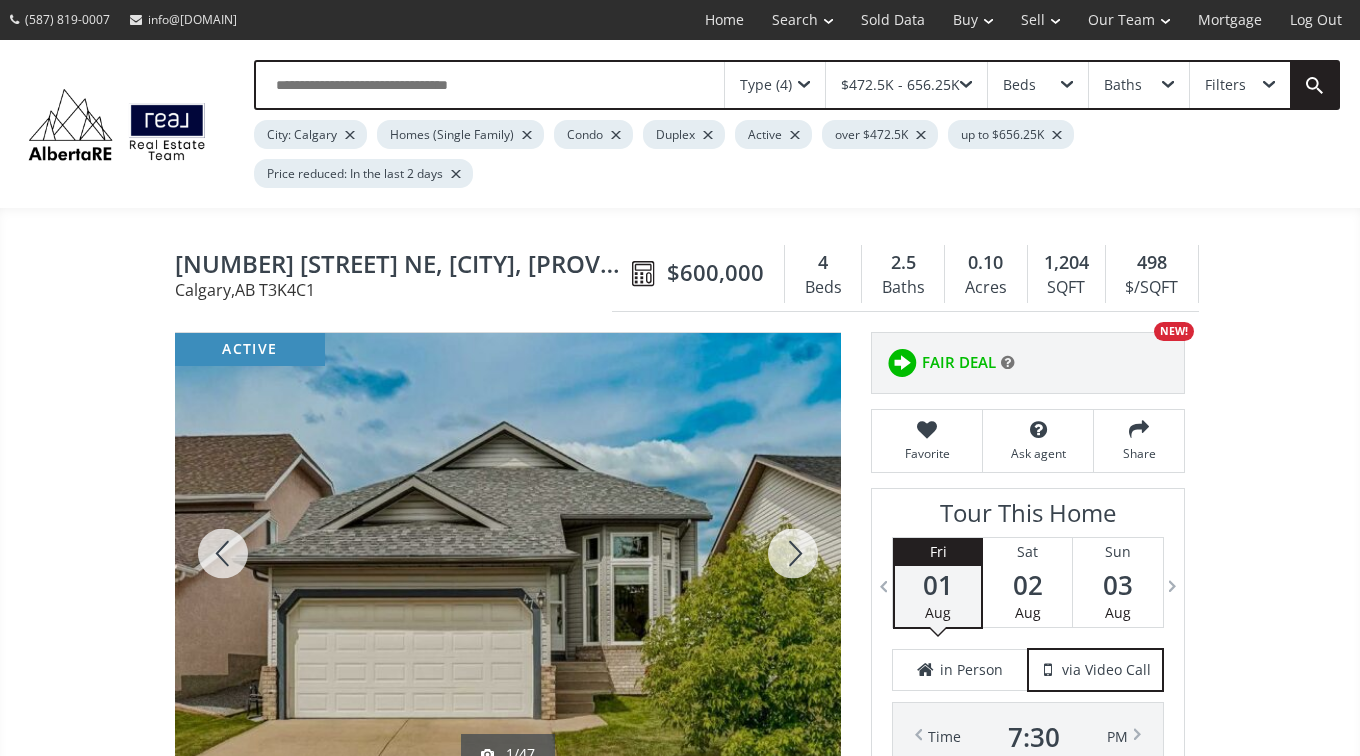 click on "Homes (Single Family)" at bounding box center [460, 134] 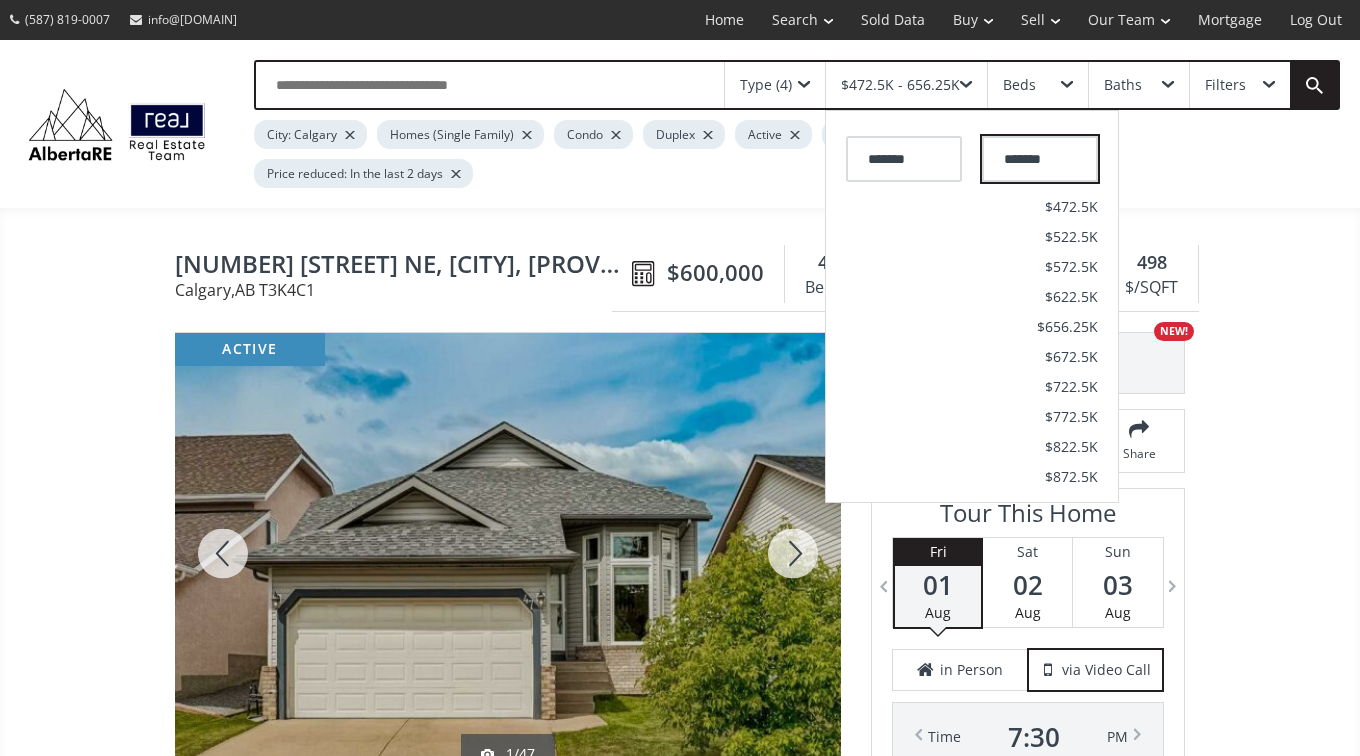 click on "*******" at bounding box center [1040, 159] 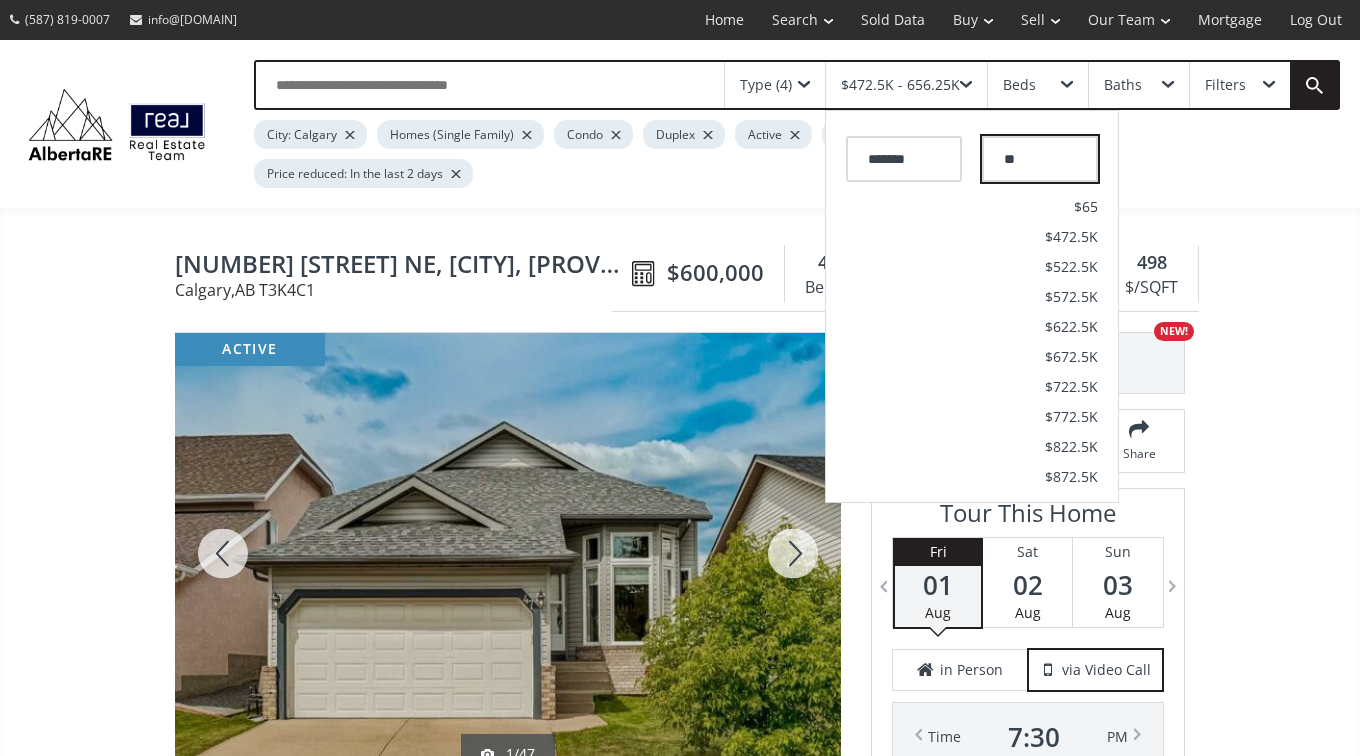 type on "*" 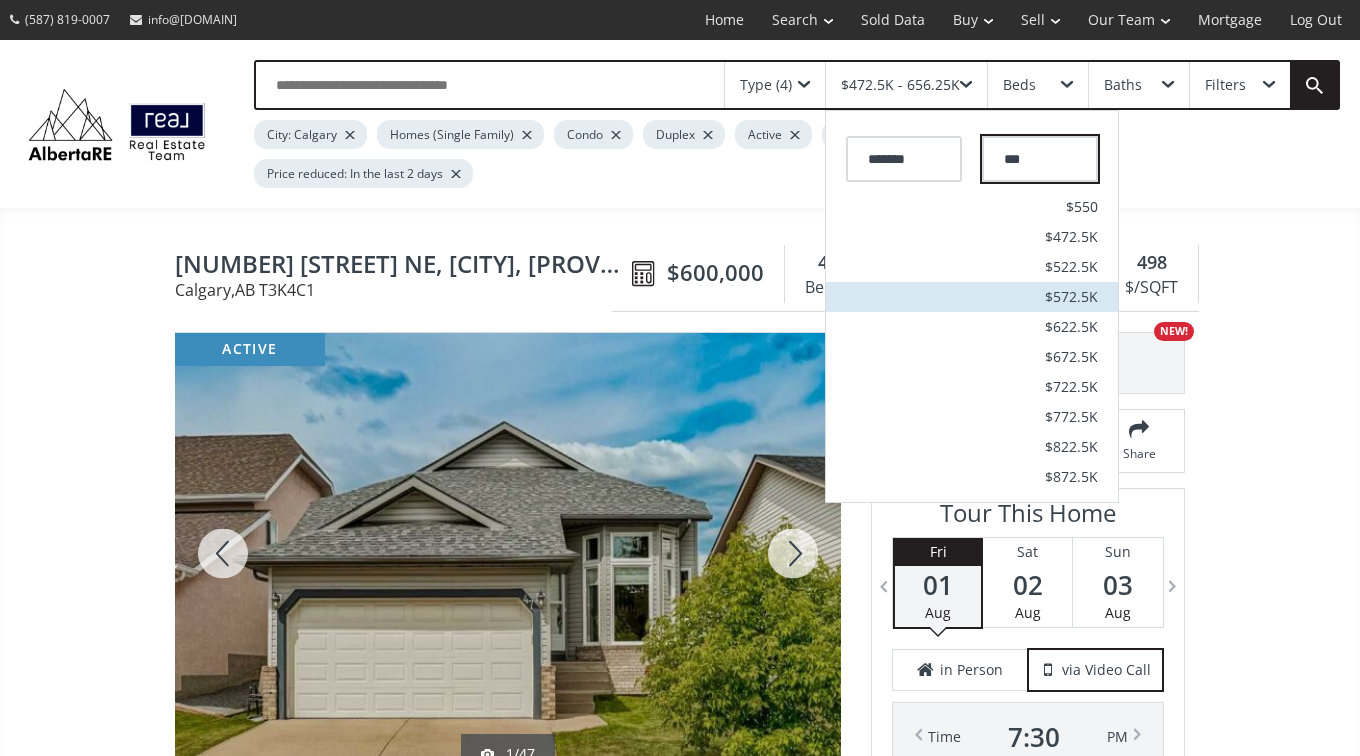 type on "***" 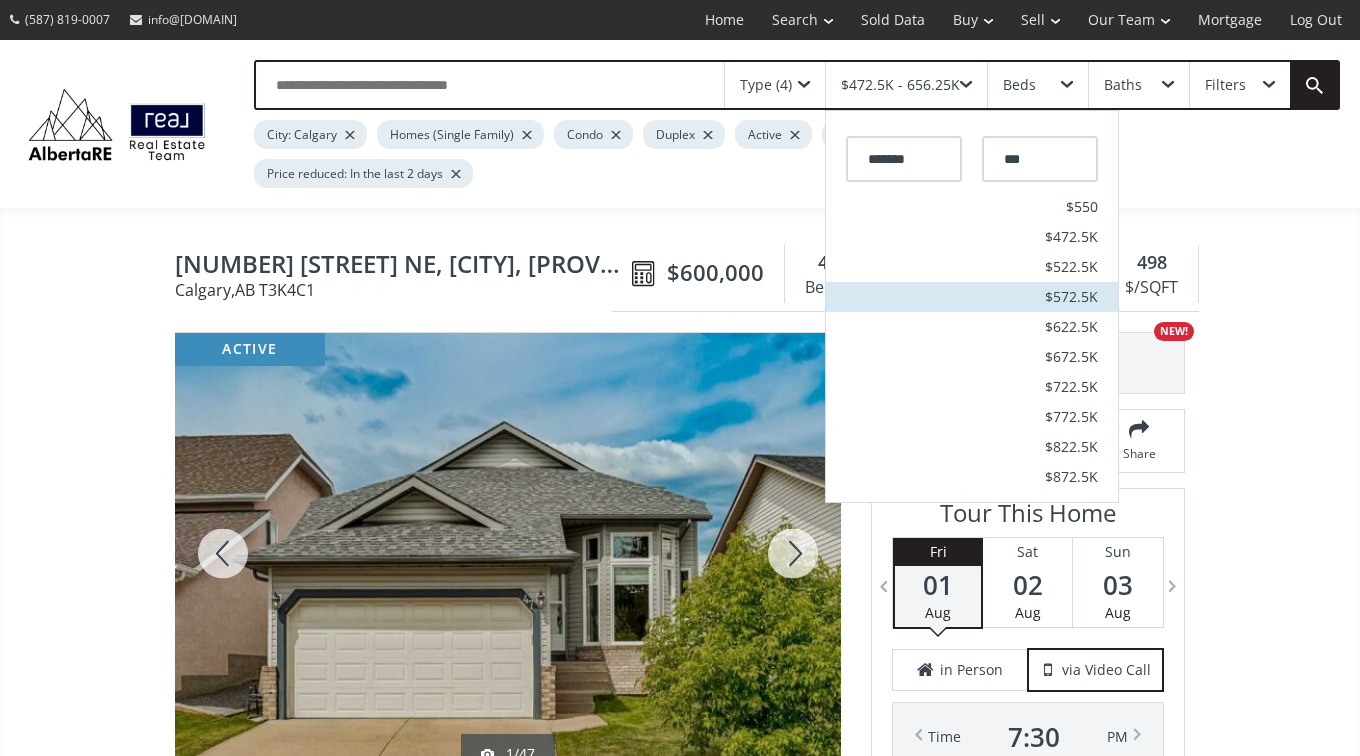 click on "$572.5K" at bounding box center (1071, 297) 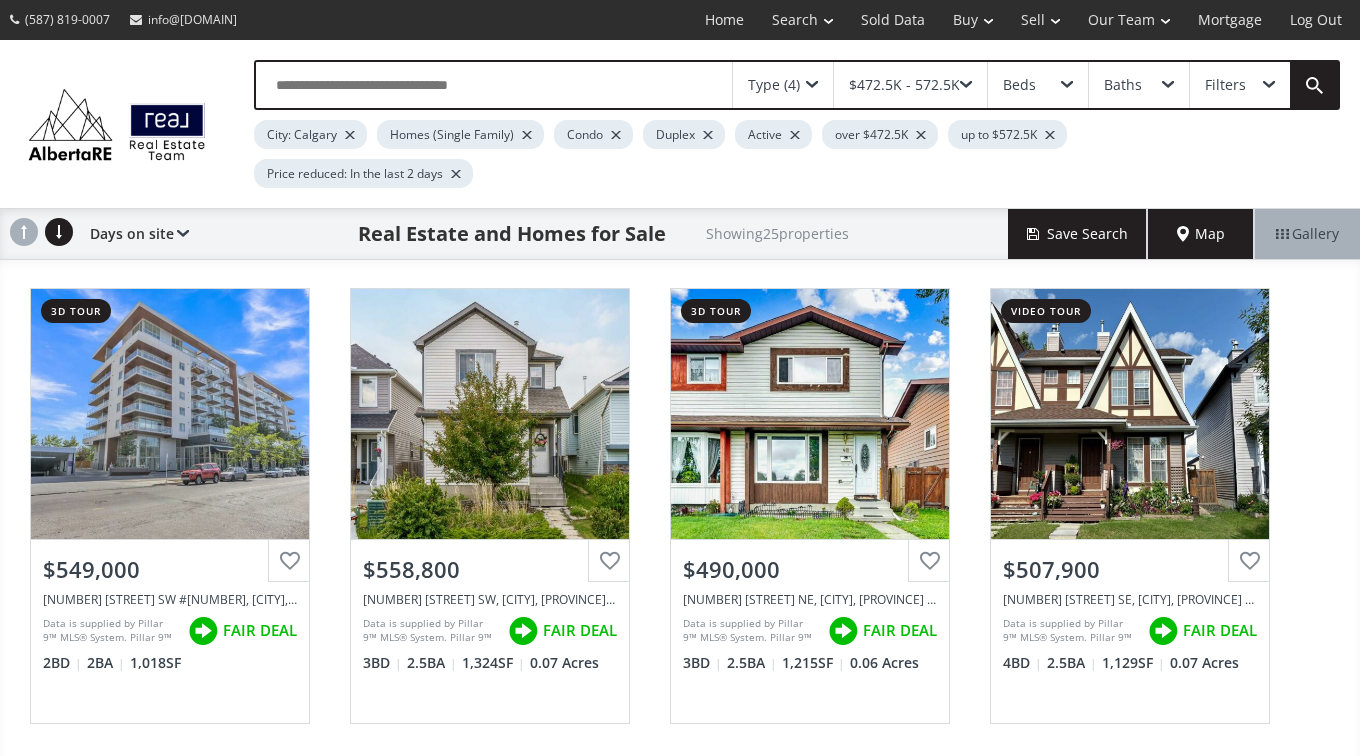 click on "Broadcast Avenue SW [CITY] [PROVINCE] [POSTAL_CODE] 3d tour View Photos & Details $[PRICE] [NUMBER] Broadcast Avenue SW #[NUMBER], [CITY], [PROVINCE] [POSTAL_CODE] FAIR DEAL [NUMBER] BD [NUMBER] BA [NUMBER] SF [NUMBER] Acres Everridge Way SW [CITY] [PROVINCE] [POSTAL_CODE] View Photos & Details $[PRICE] [NUMBER] Everridge Way SW, [CITY], [PROVINCE] [POSTAL_CODE] FAIR DEAL [NUMBER] BD [NUMBER] BA [NUMBER] SF [NUMBER] Acres Templeridge Crescent NE [CITY] [PROVINCE] [POSTAL_CODE] 3d tour View Photos & Details $[PRICE] [NUMBER] Templeridge Crescent NE, [CITY], [PROVINCE] [POSTAL_CODE] FAIR DEAL [NUMBER] BD [NUMBER] BA [NUMBER] SF [NUMBER] Acres Elgin Meadows View SE [CITY] [PROVINCE] [POSTAL_CODE] video tour $[PRICE] [NUMBER] BD" at bounding box center (680, 982) 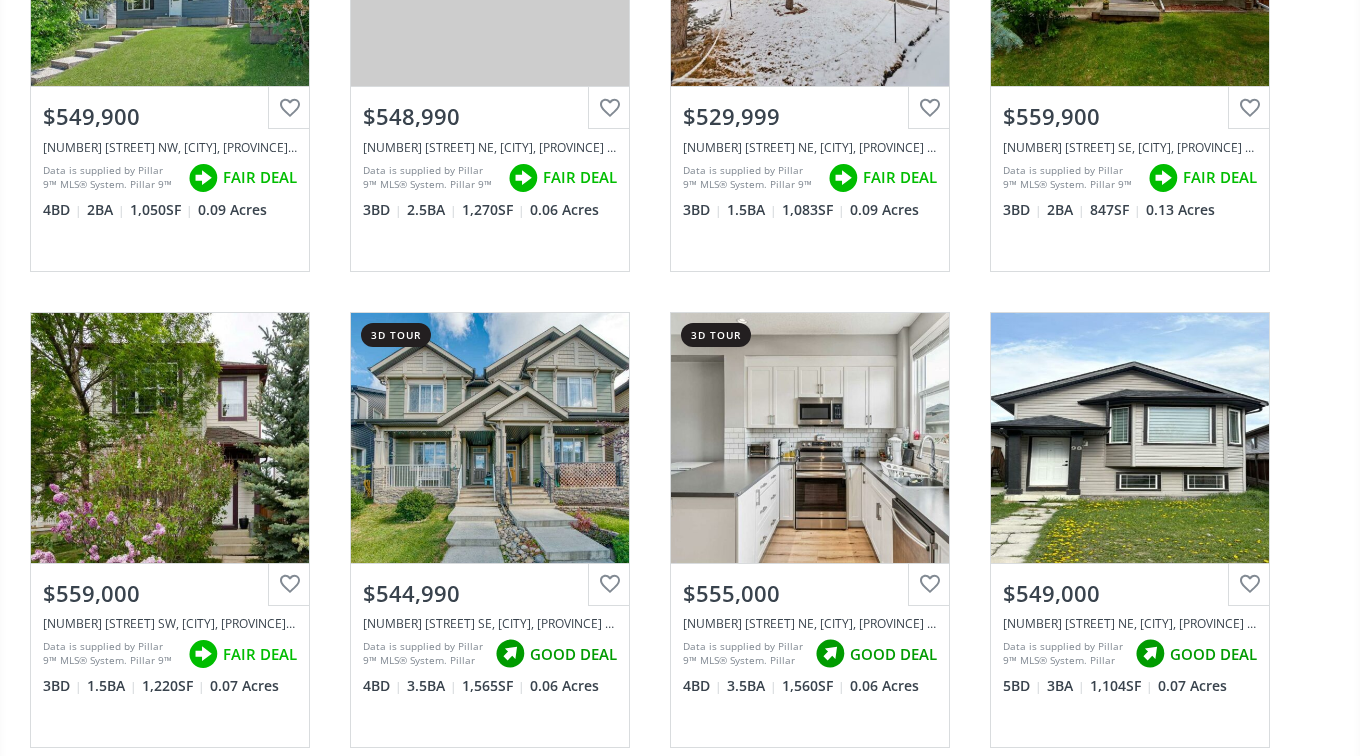 scroll, scrollTop: 2360, scrollLeft: 0, axis: vertical 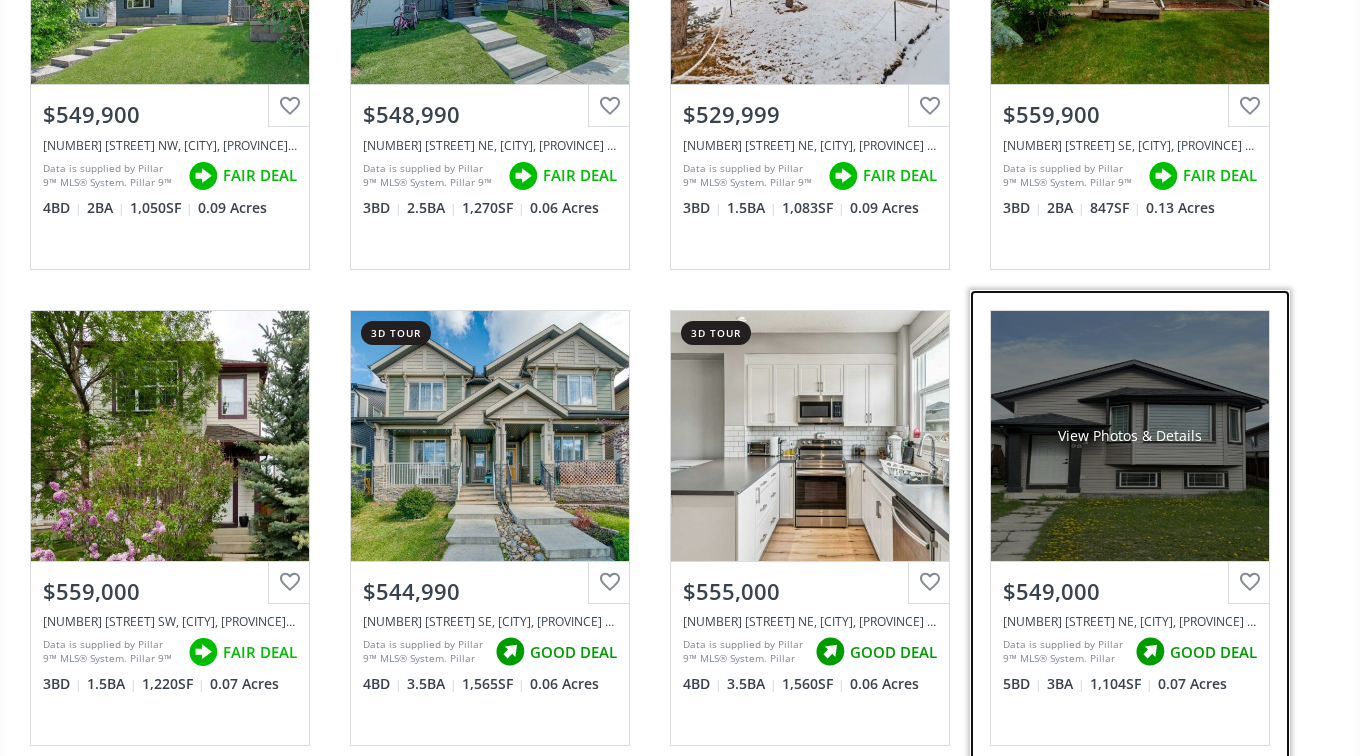 click on "View Photos & Details" at bounding box center (1130, 436) 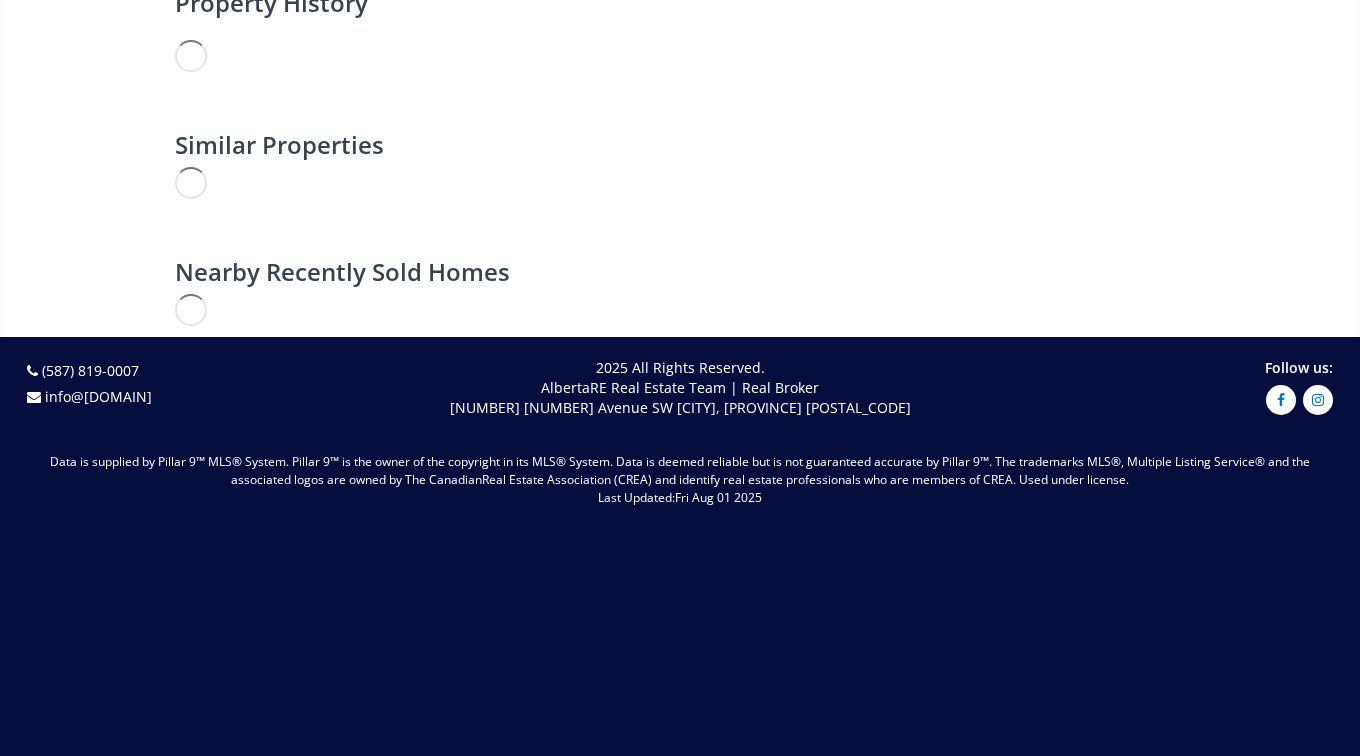 scroll, scrollTop: 0, scrollLeft: 0, axis: both 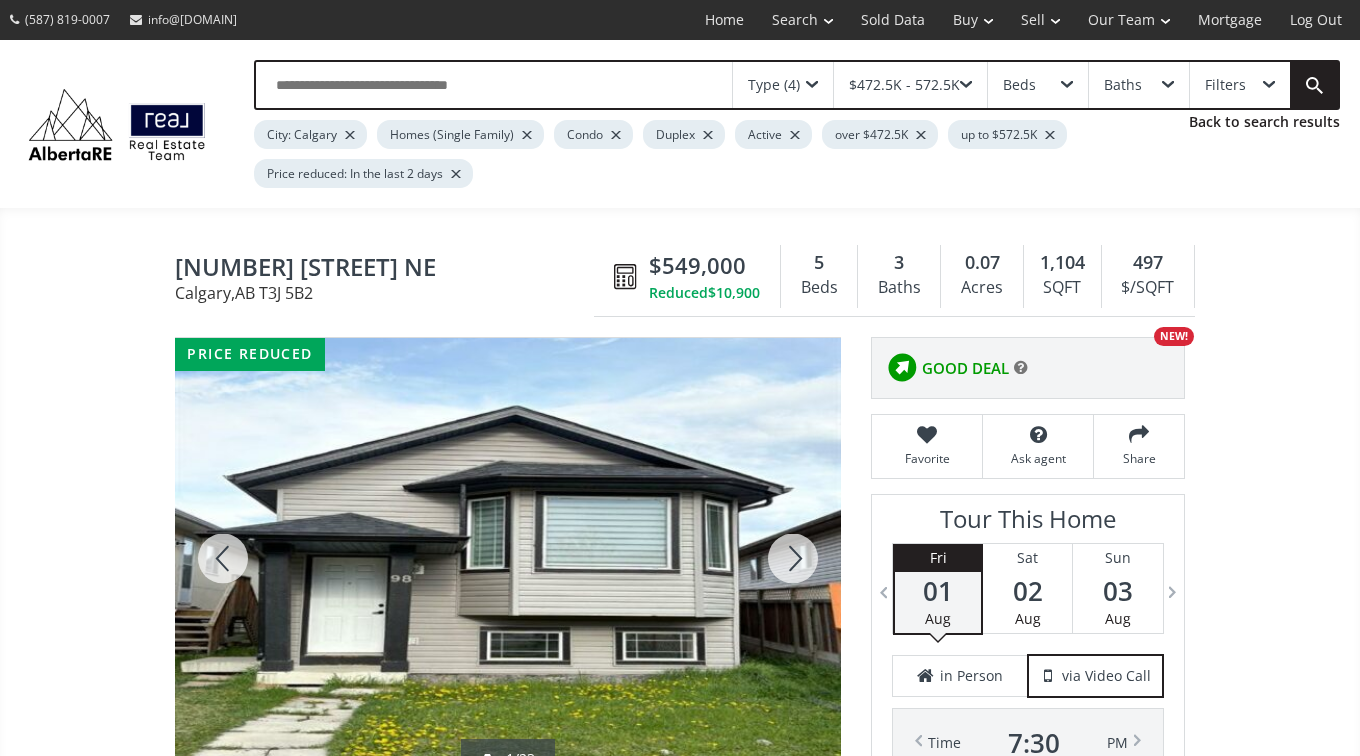 click on "[STREET] NE [CITY] [PROVINCE] [POSTAL_CODE] [NUMBER] [STREET] NE   [CITY] ,  [PROVINCE]   [POSTAL_CODE] $[PRICE] Reduced  $[PRICE] [NUMBER] Beds [NUMBER] Baths [NUMBER] Acres [NUMBER] SQFT [PRICE] $/SQFT $[PRICE] Reduced  $[PRICE] [NUMBER] Beds [NUMBER] Baths [NUMBER]   sf $ [PRICE]  / sf Favorite Ask agent Share price reduced [NUMBER]/[NUMBER] Street View Neighborhood [NEIGHBORHOOD] Type Homes (Single Family) Total Baths [NUMBER] County [CITY] Status Active Listing # [LISTING_ID] Built [YEAR] Lot Size [NUMBER] Acres Listed on site [NUMBER] days Listing Brokerage [BROKERAGE_NAME] Listed by: Data is supplied by Pillar 9™ MLS® System. Pillar 9™ is the owner of the copyright in its MLS® System. Data is deemed reliable but is not guaranteed accurate by Pillar 9™. The trademarks MLS®, Multiple Listing Service® and the associated logos are owned by The Canadian Real Estate Association (CREA) and identify the quality of services provided by real estate professionals who are members of CREA. Used under license.
Last updated: [DATE] [TIME]  Click for Map Smart Commute Planner How Much Is My Home Worth? [PROVINCE]" at bounding box center [680, 2793] 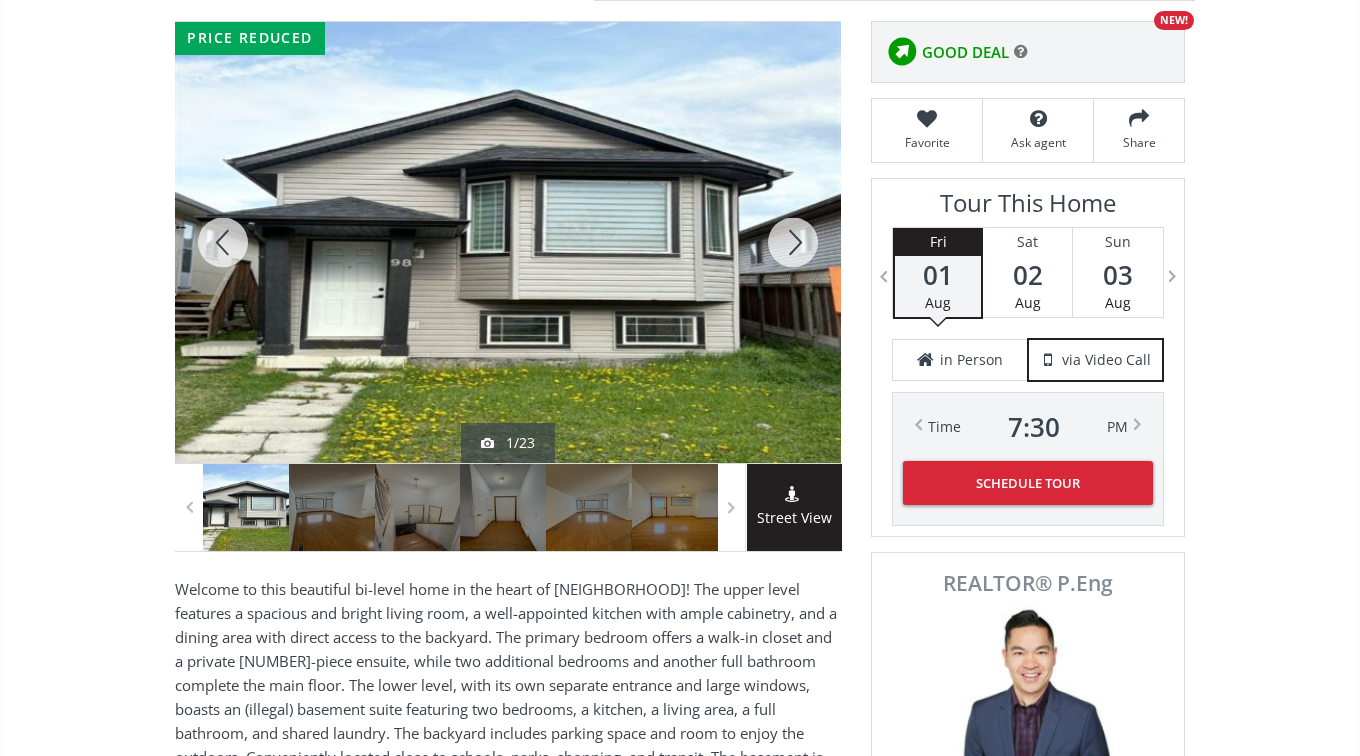 scroll, scrollTop: 320, scrollLeft: 0, axis: vertical 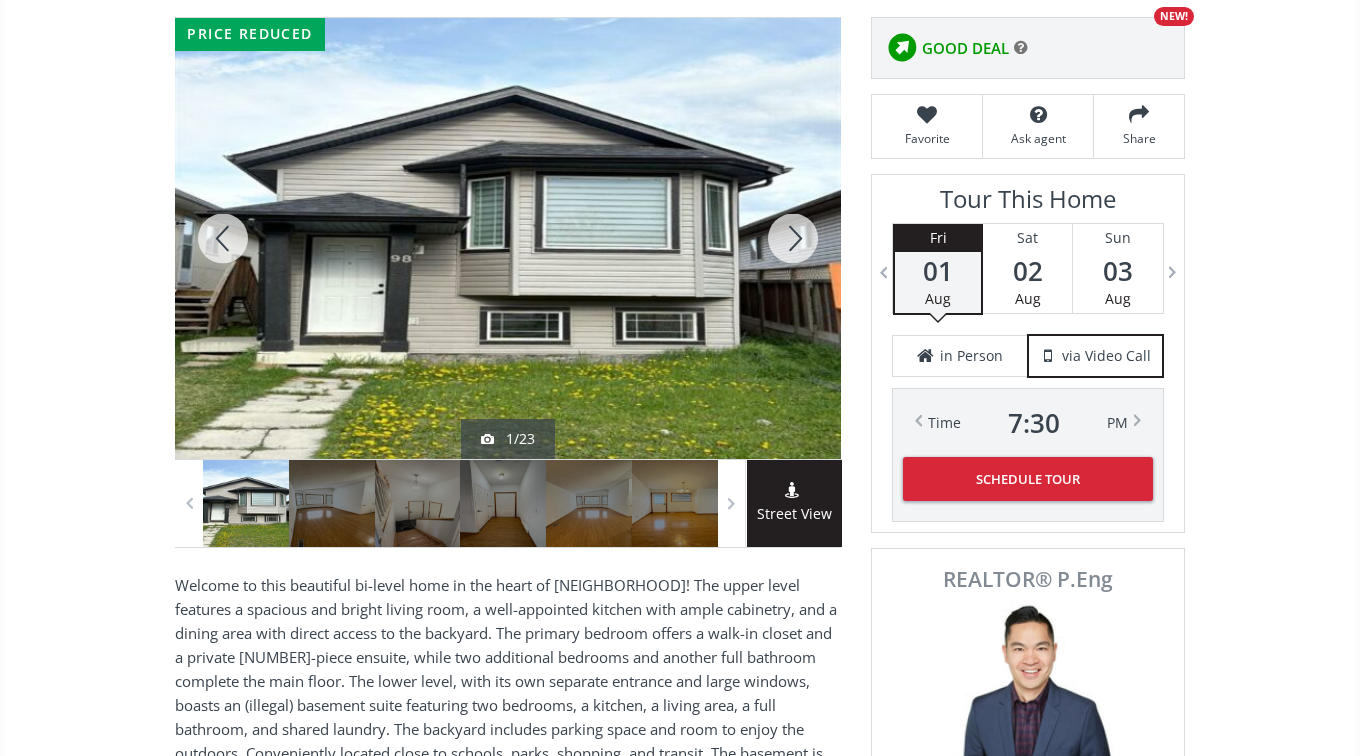 click at bounding box center (246, 503) 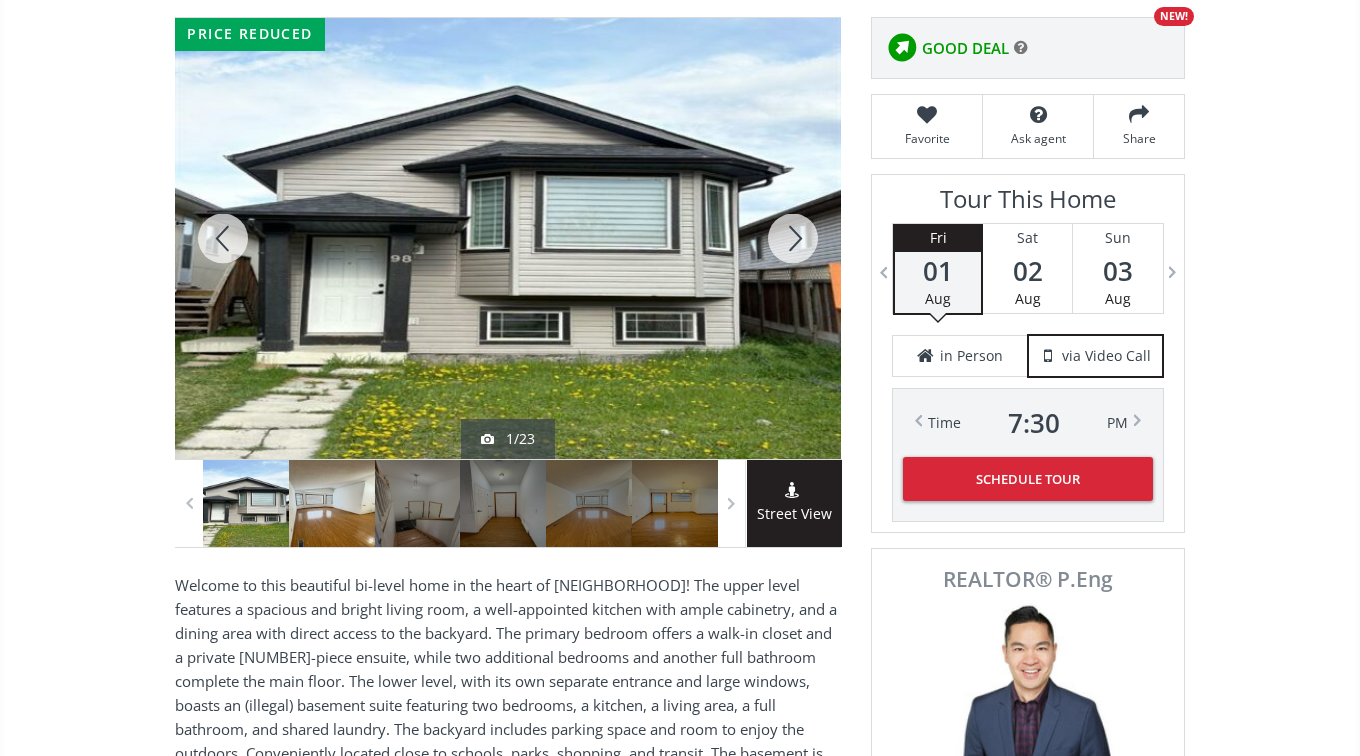 click at bounding box center (332, 503) 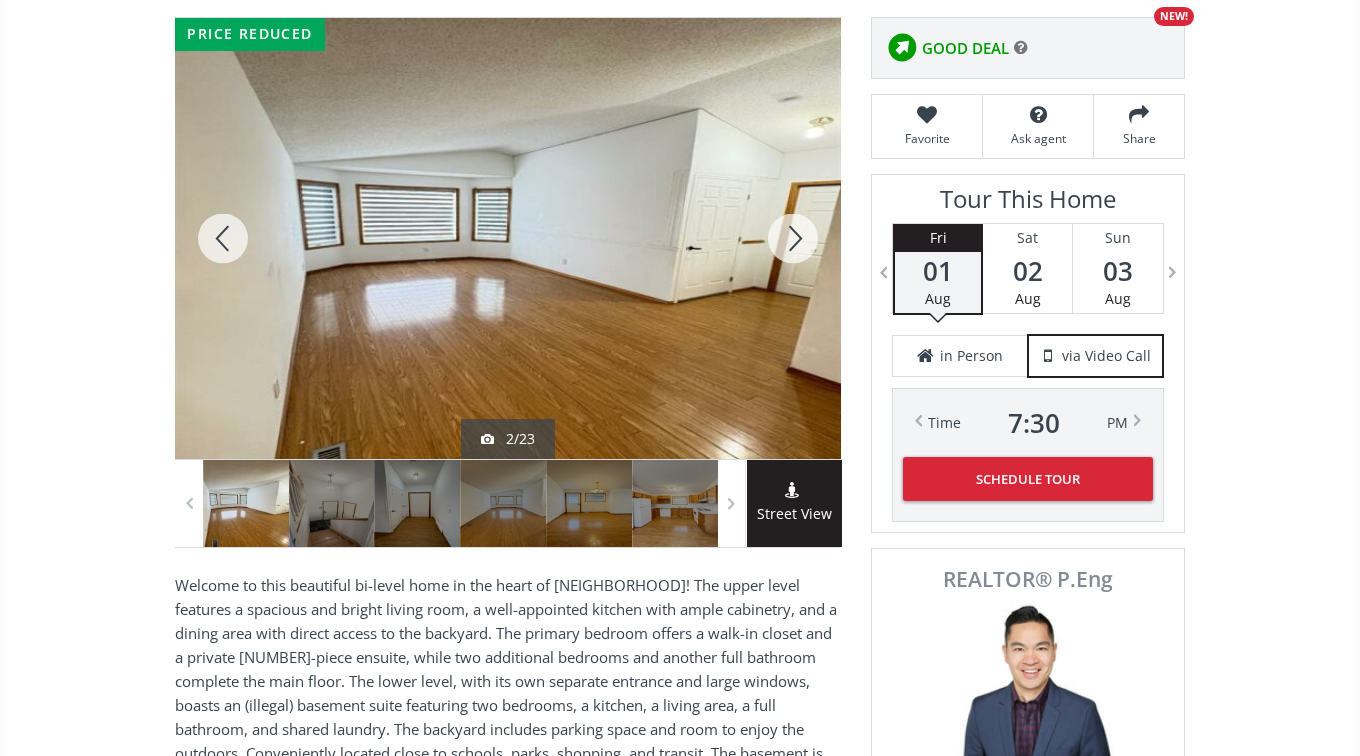 click at bounding box center [793, 238] 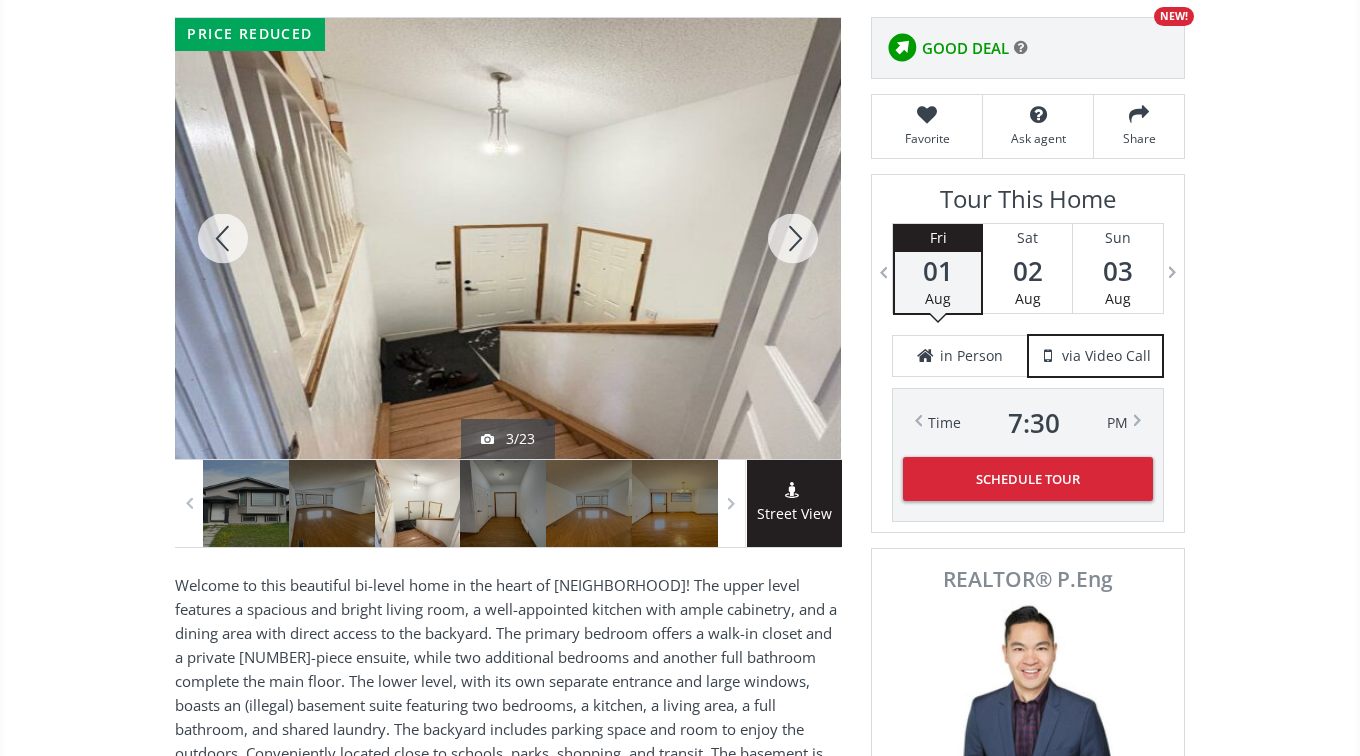 click at bounding box center [793, 238] 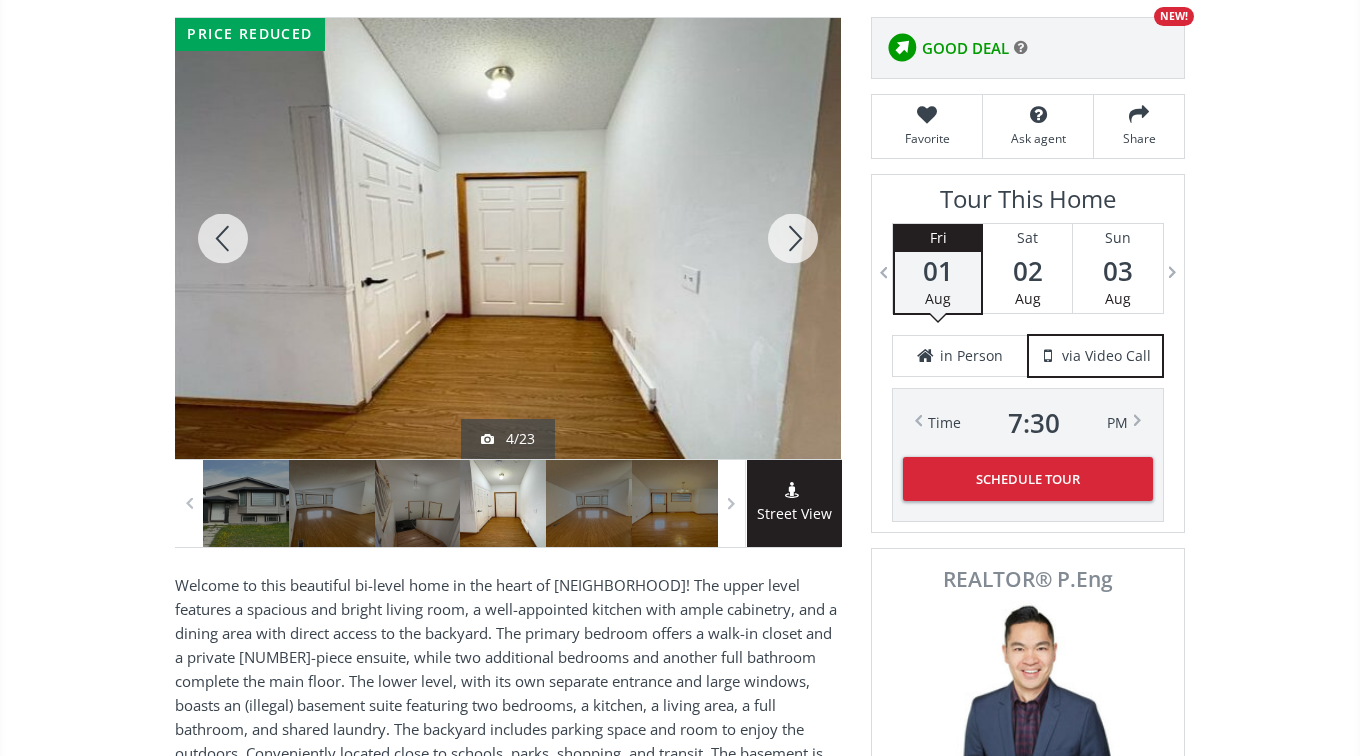click at bounding box center [793, 238] 